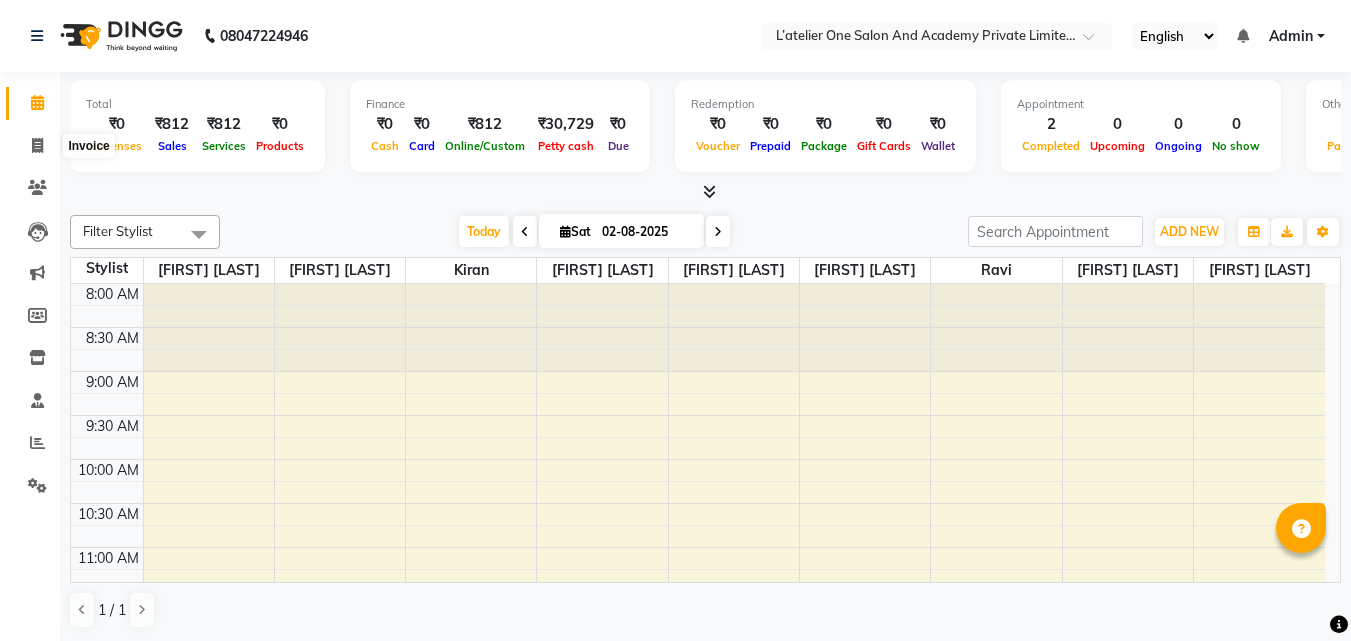 click 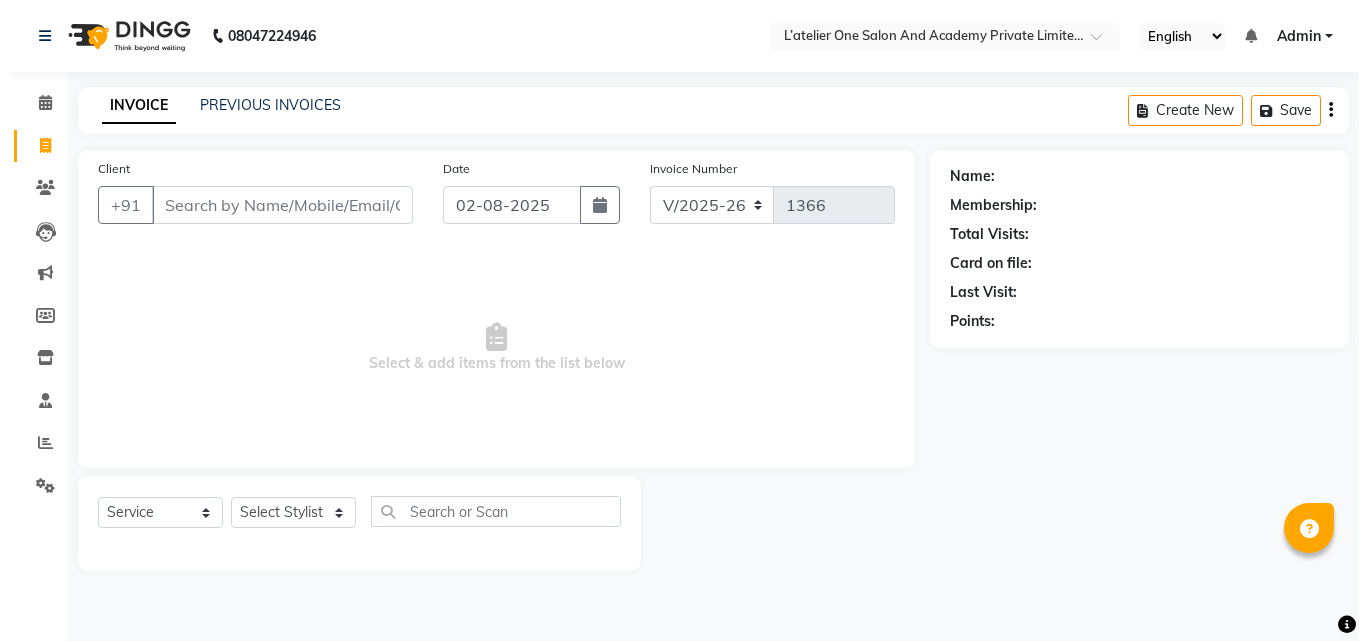 scroll, scrollTop: 0, scrollLeft: 0, axis: both 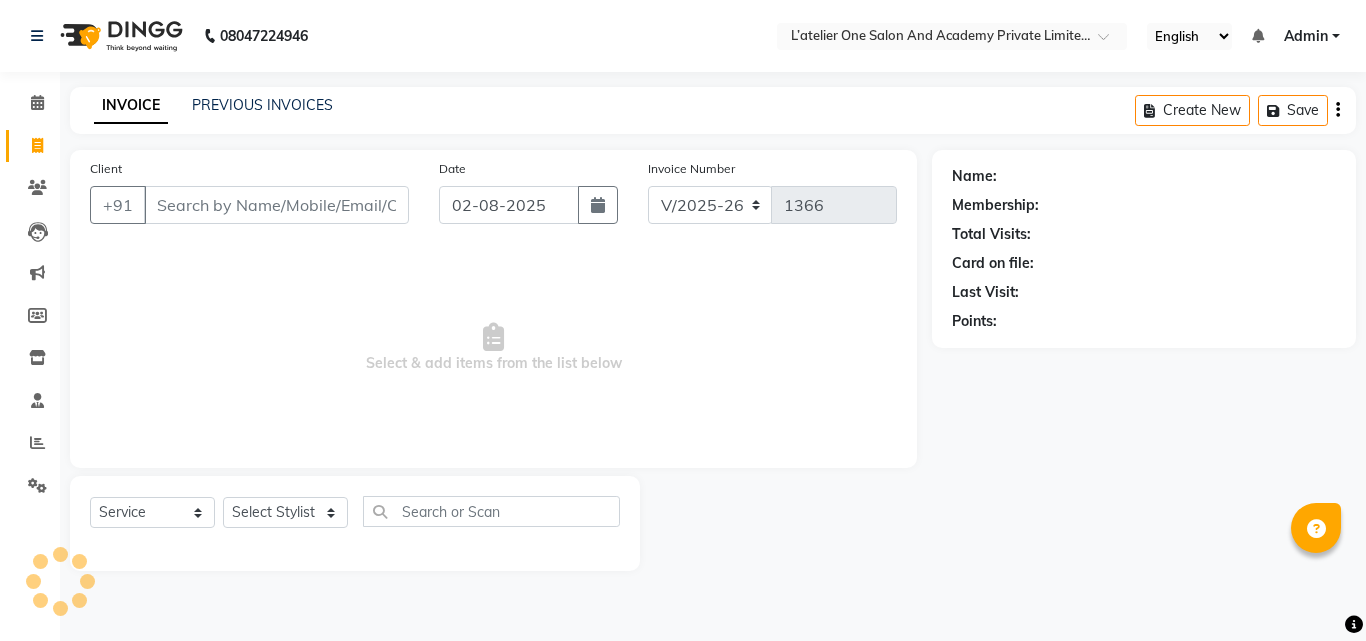 click on "Client" at bounding box center (276, 205) 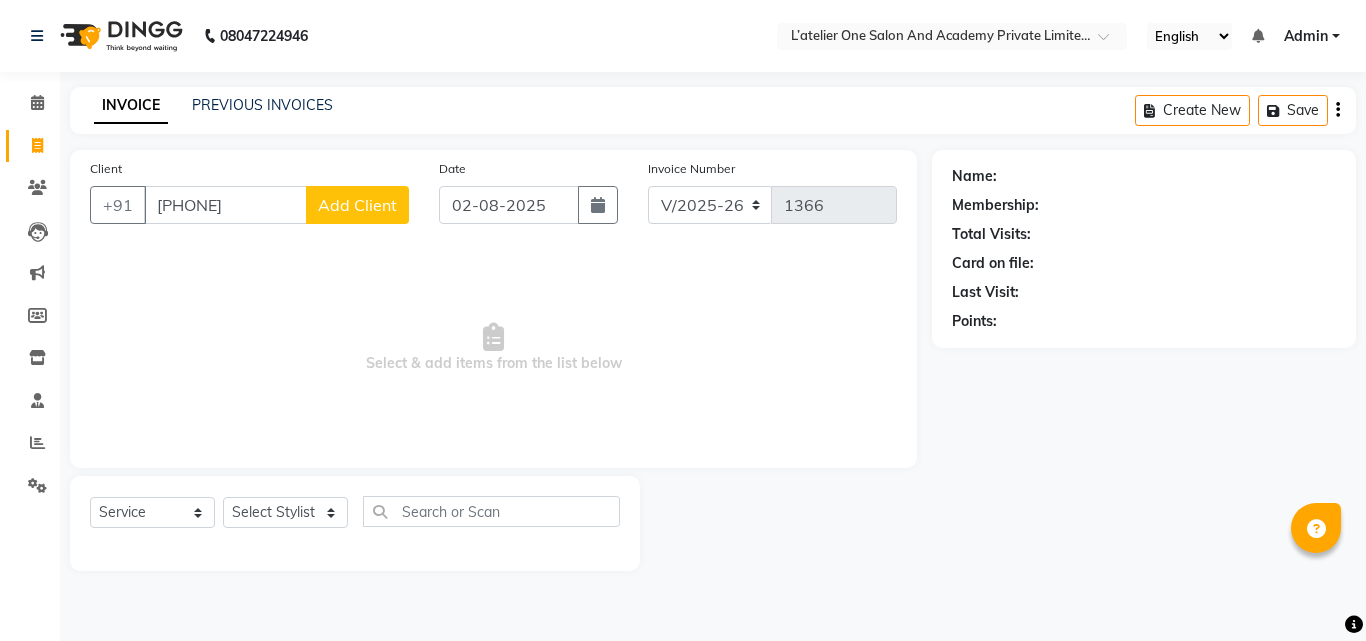 type on "[PHONE]" 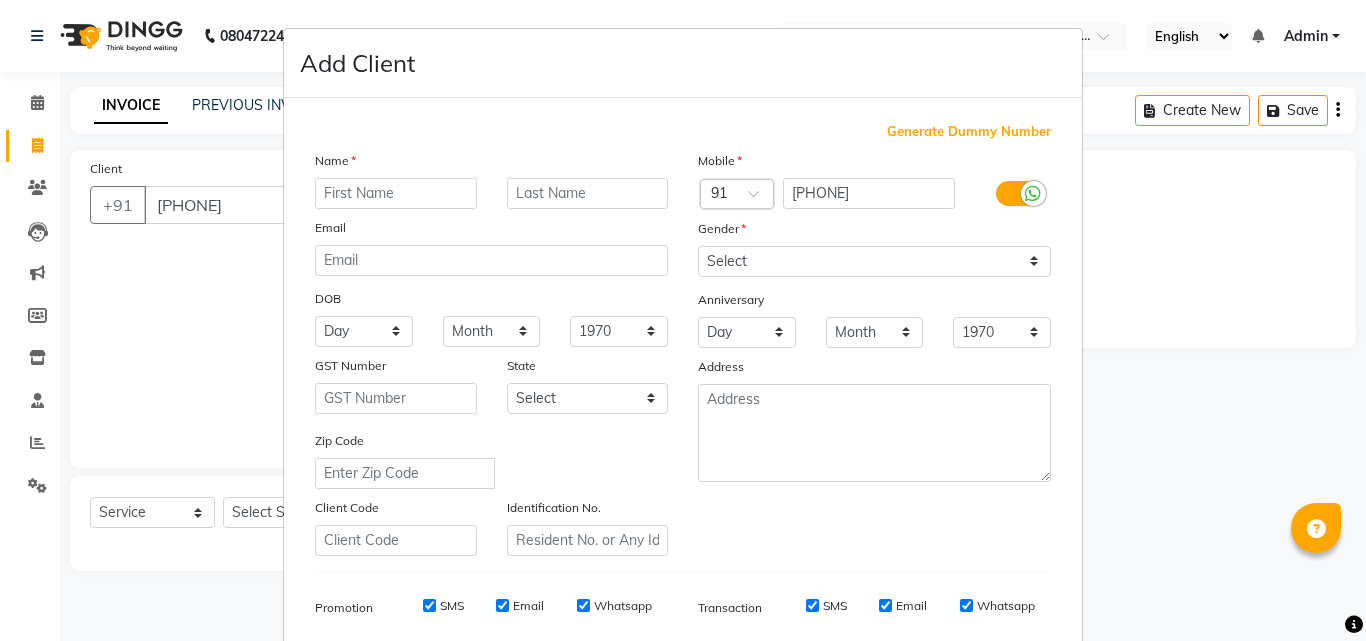click at bounding box center (396, 193) 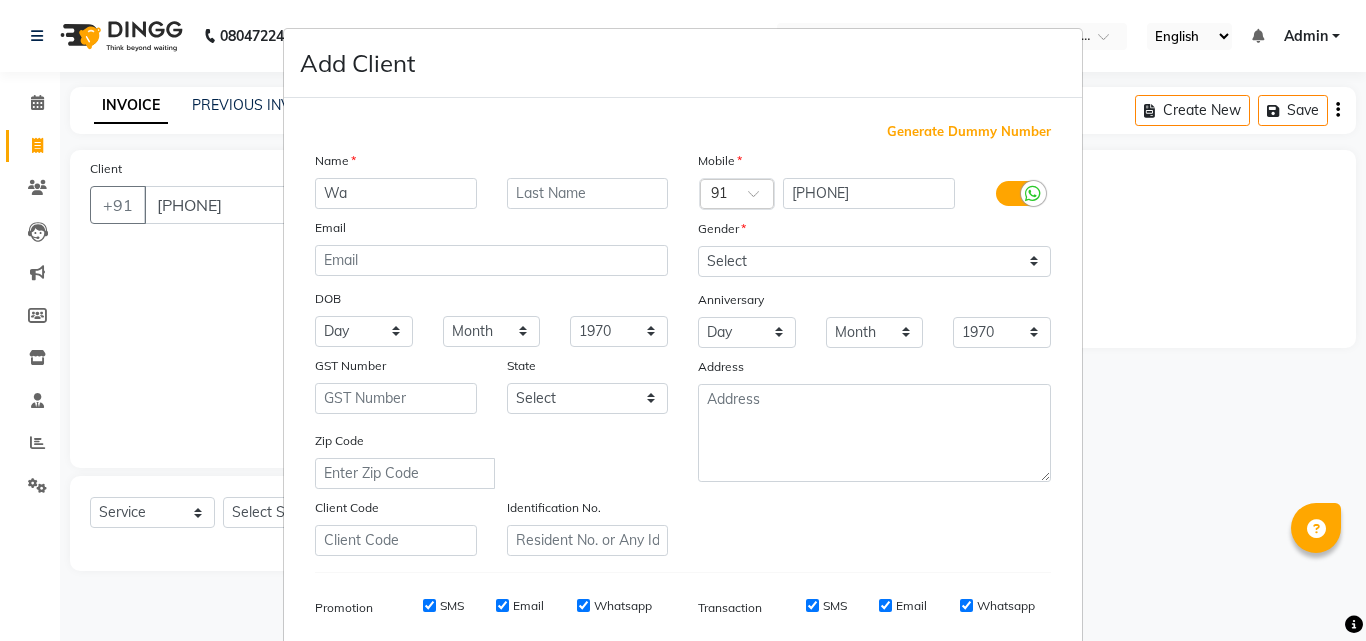 type on "W" 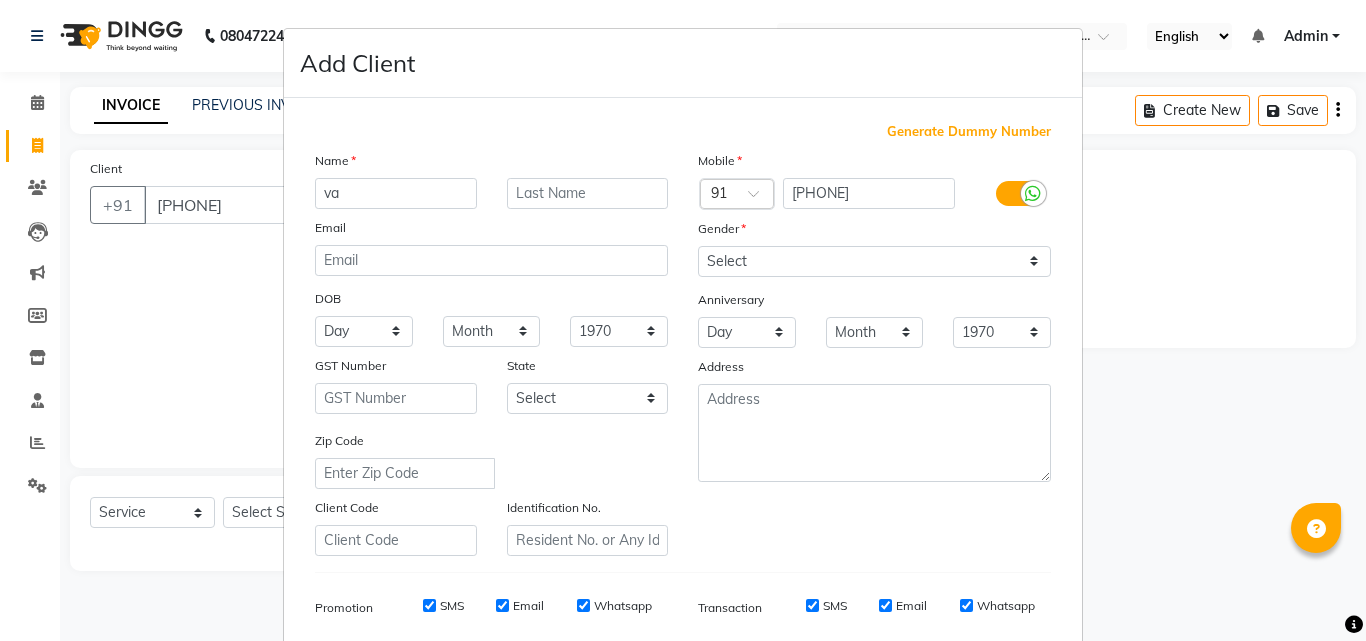 type on "v" 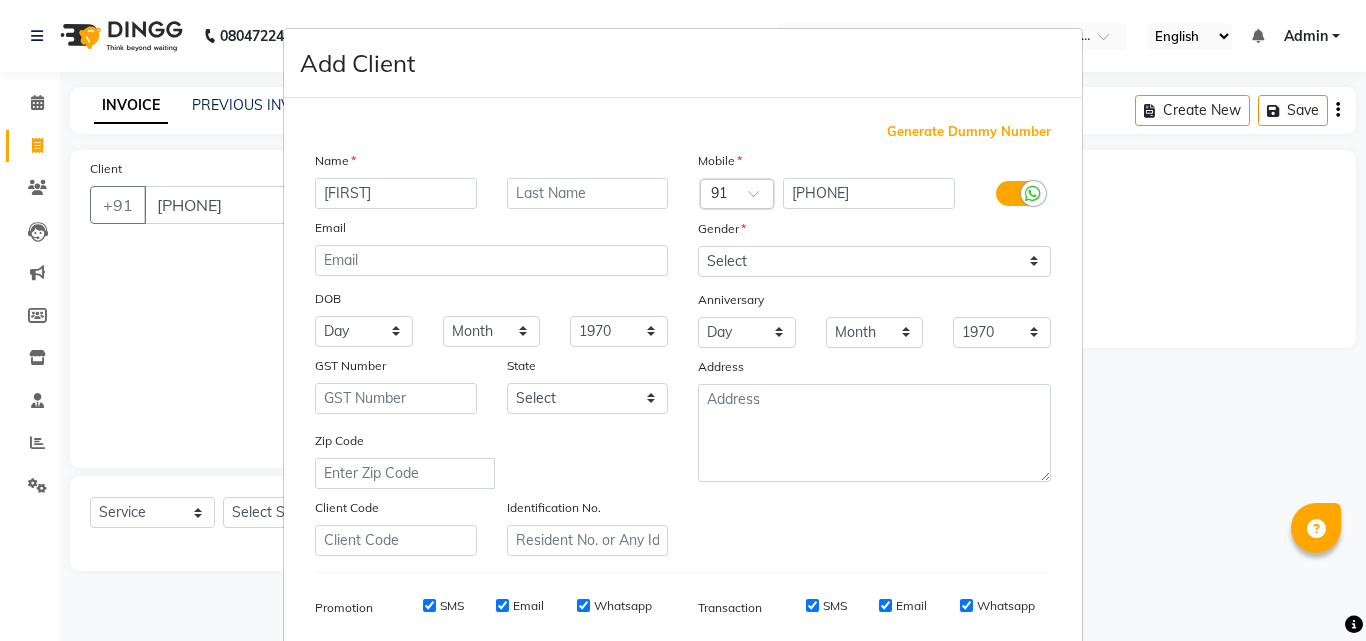 type on "[FIRST]" 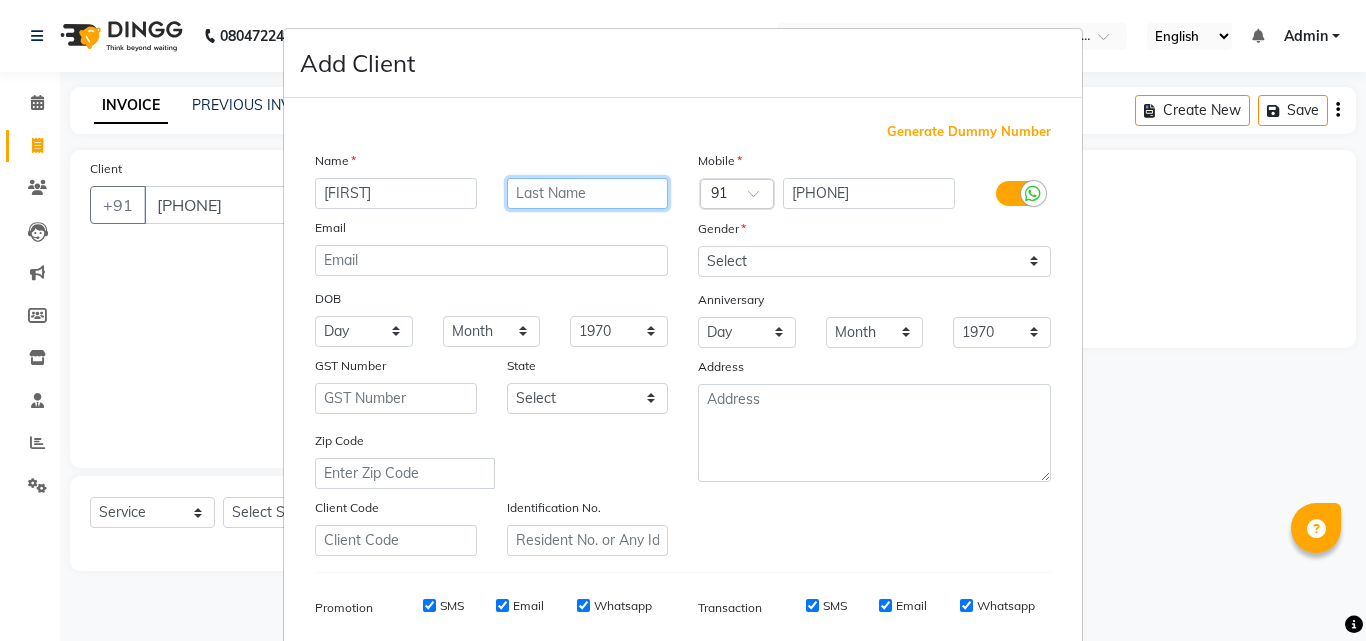 click at bounding box center (588, 193) 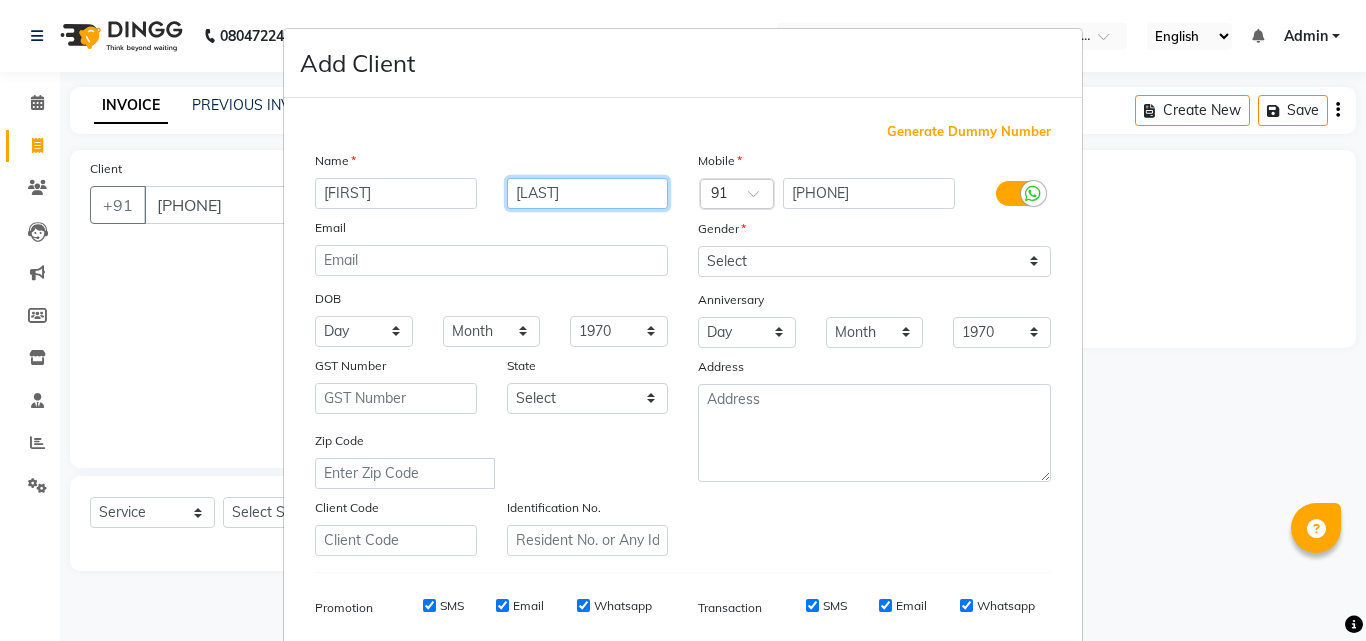 type on "[LAST]" 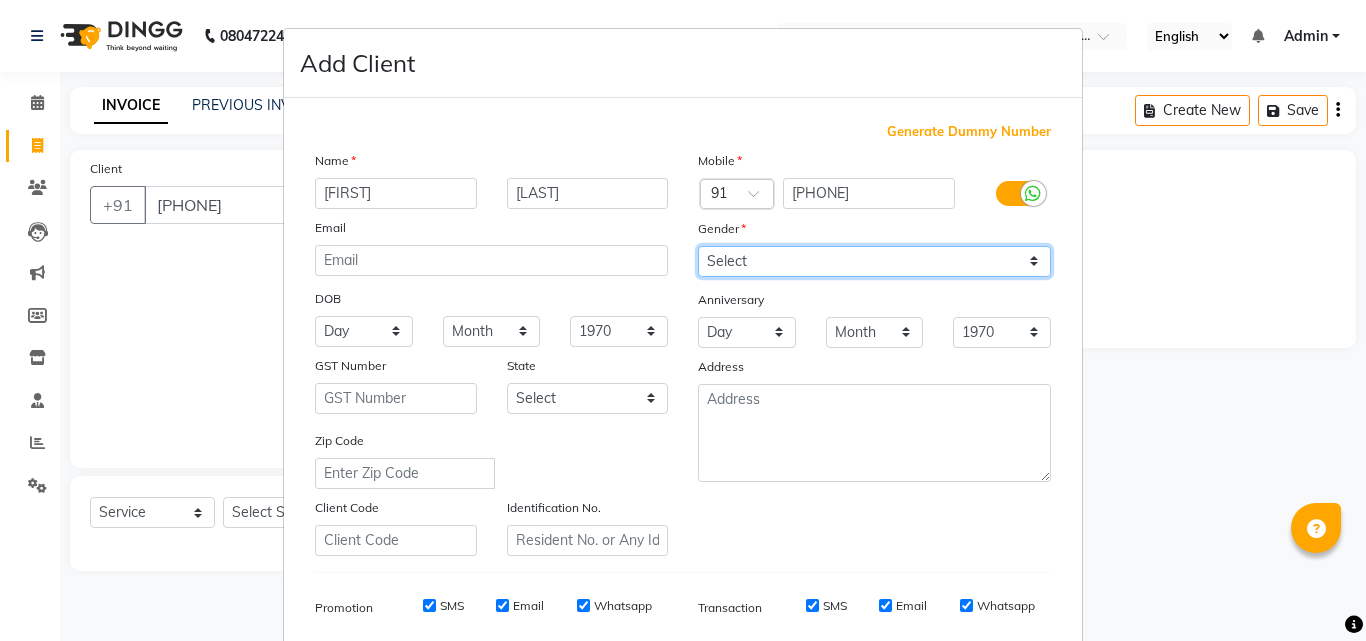click on "Select Male Female Other Prefer Not To Say" at bounding box center [874, 261] 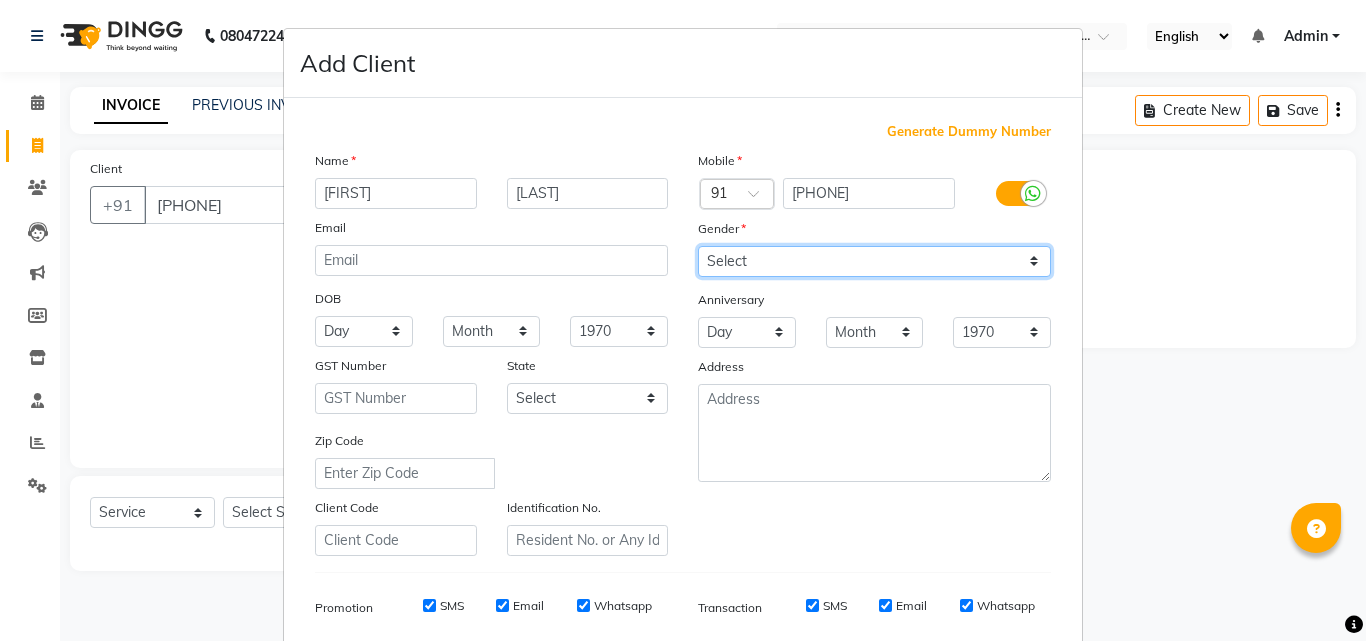 select on "female" 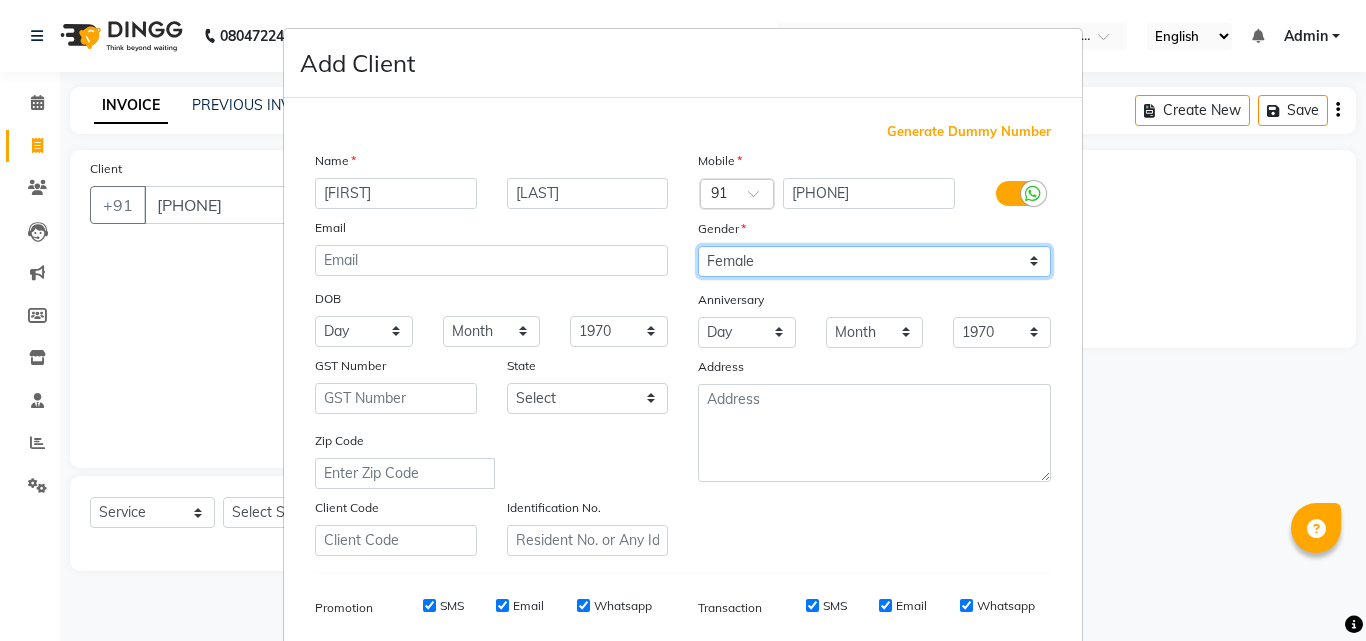 click on "Select Male Female Other Prefer Not To Say" at bounding box center [874, 261] 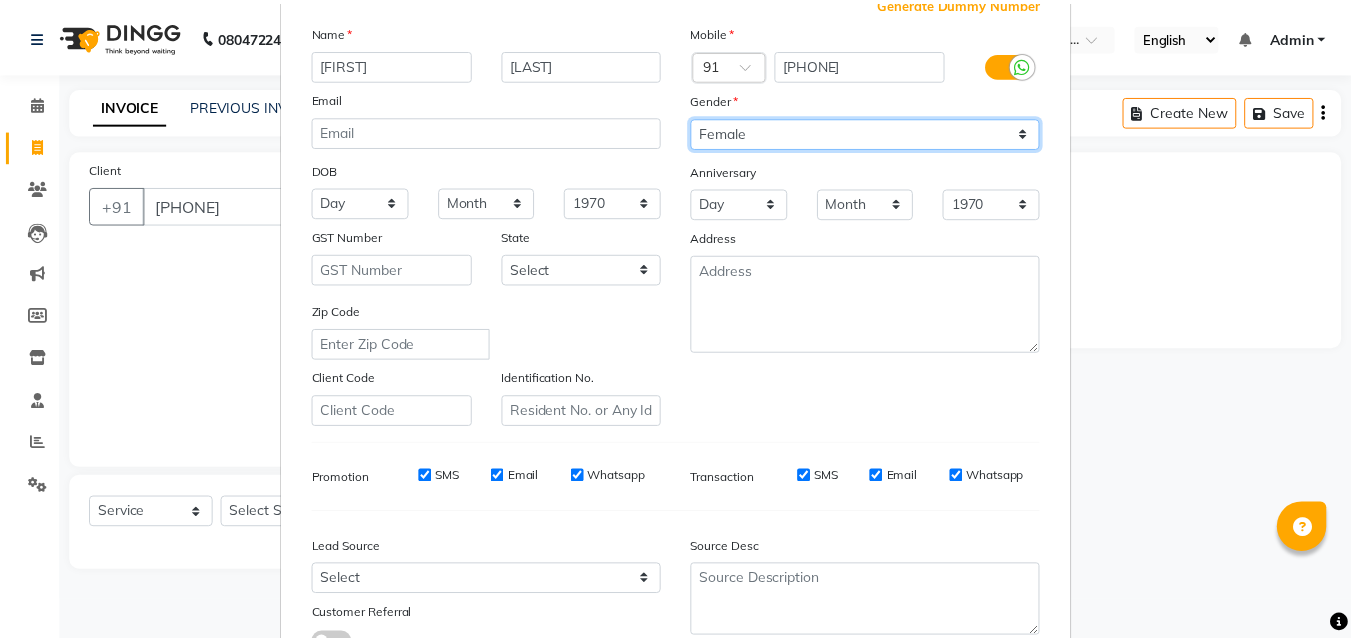 scroll, scrollTop: 282, scrollLeft: 0, axis: vertical 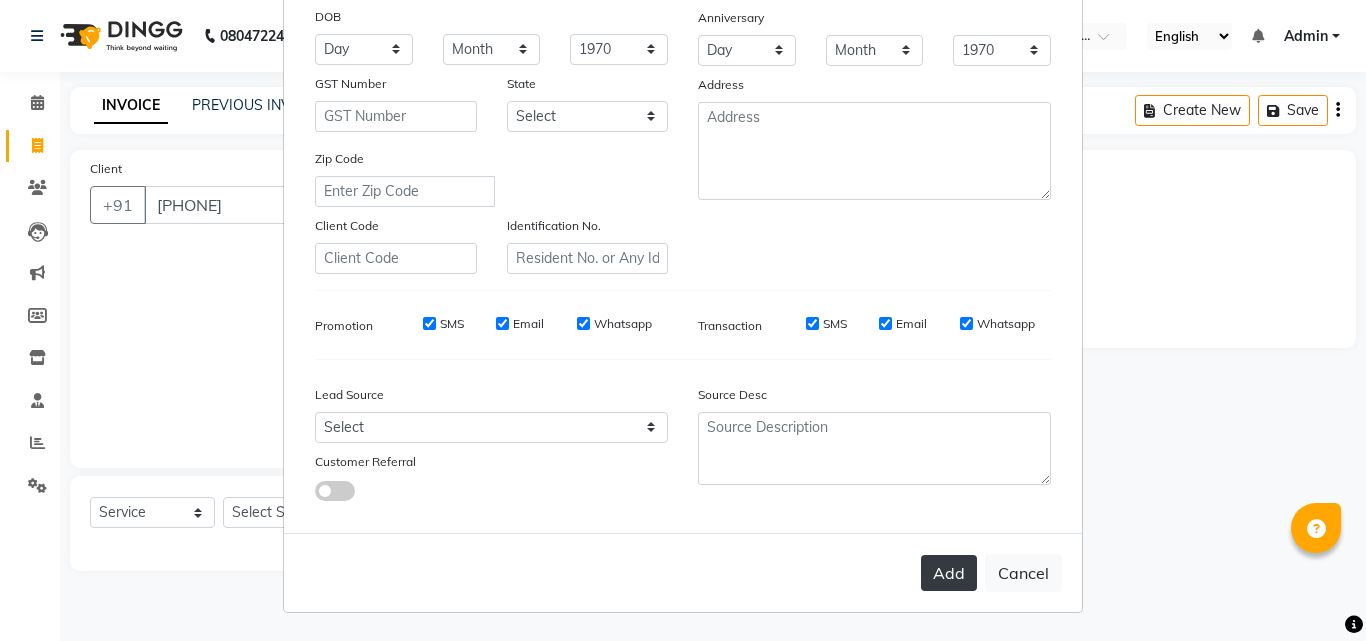 click on "Add" at bounding box center (949, 573) 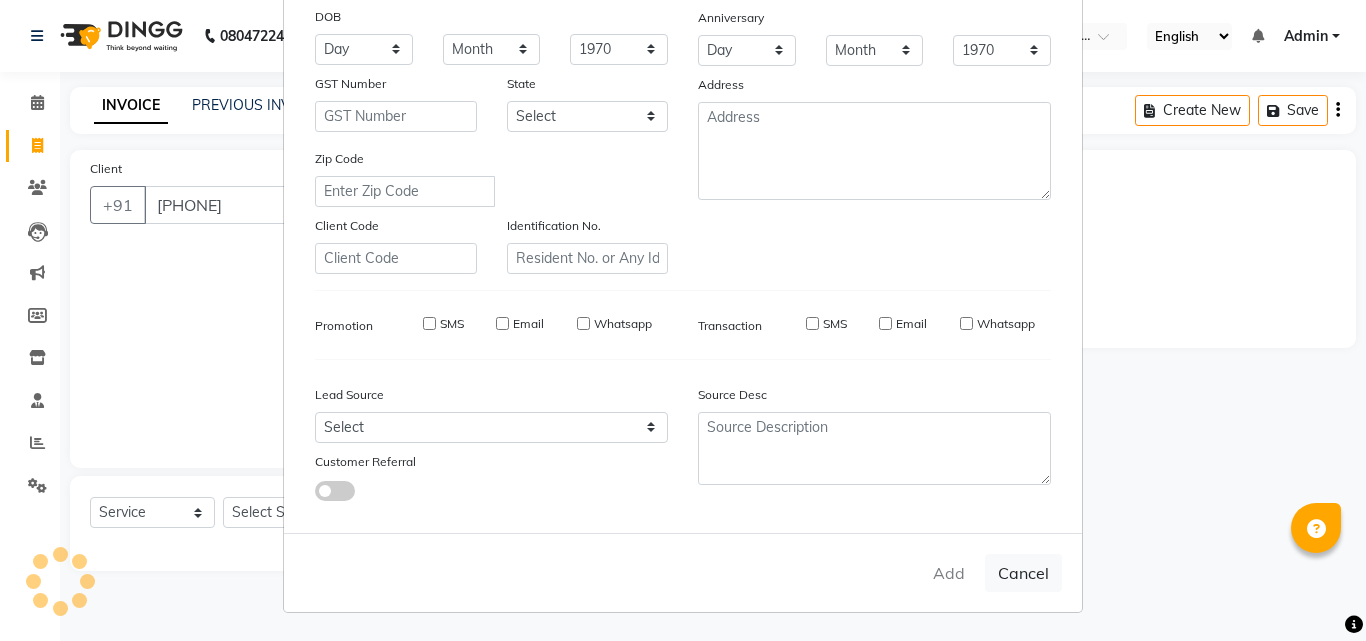 type 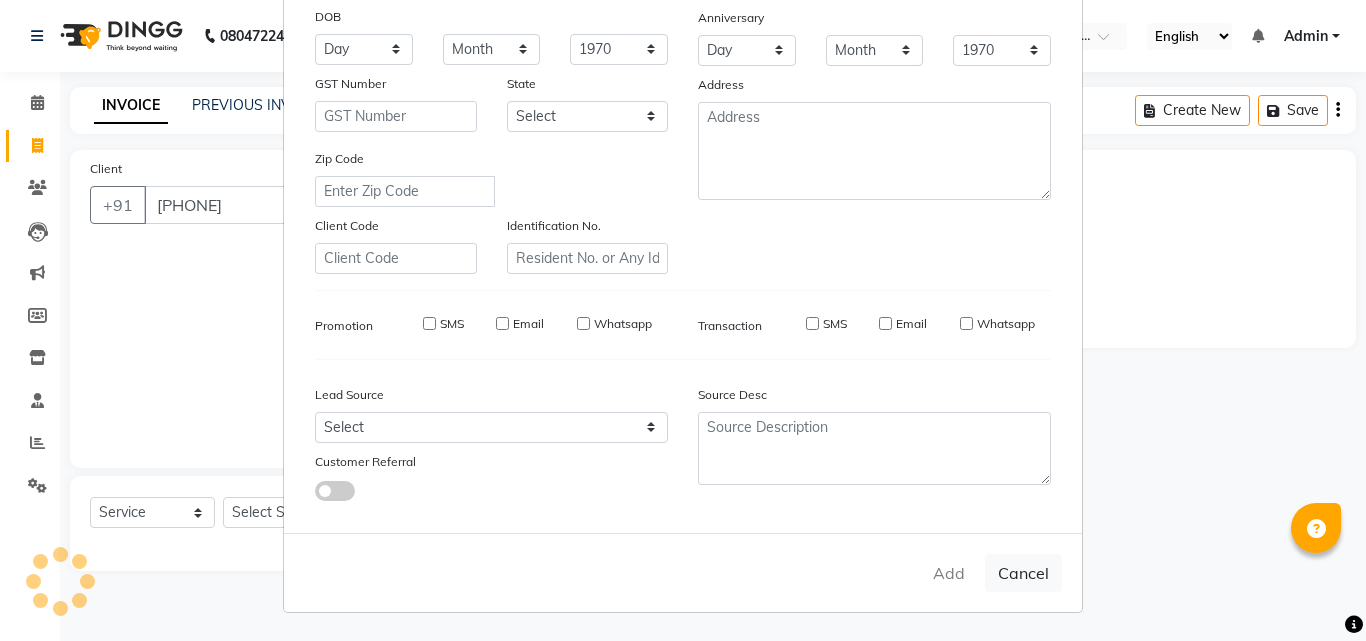 type 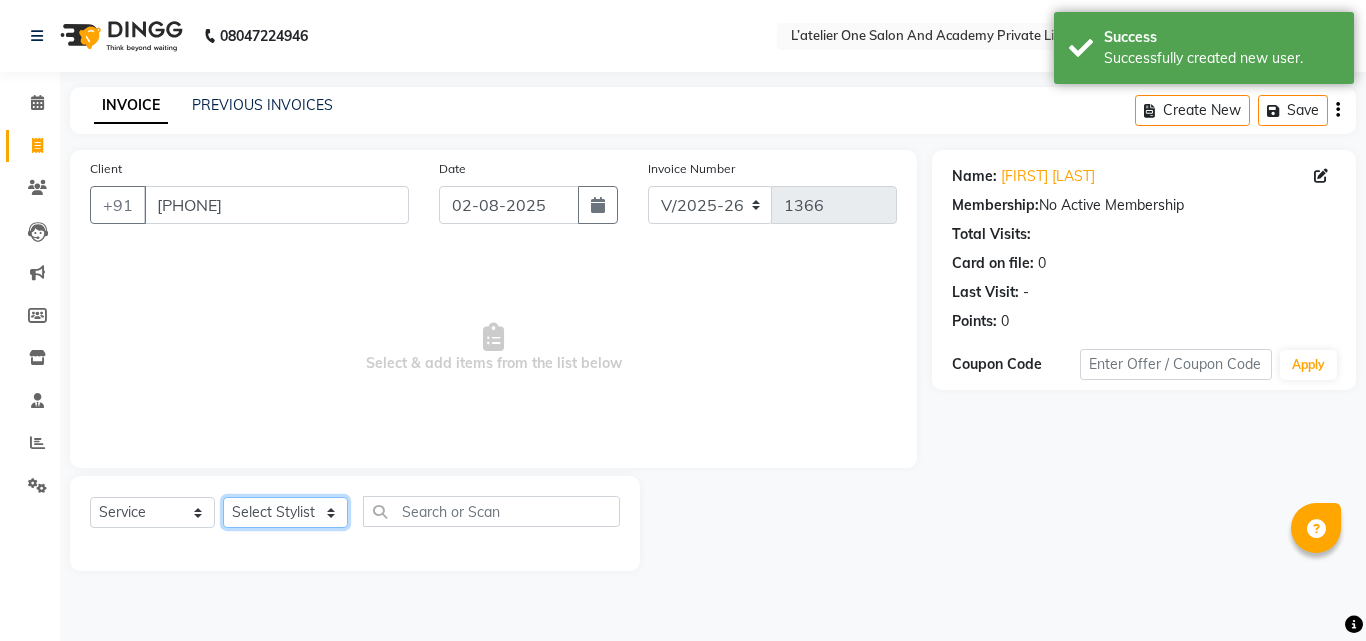 click on "Select Stylist [FIRST] [LAST] [FIRST] [LAST] [FIRST] [LAST] [FIRST] [LAST] [FIRST] [LAST] [FIRST] [LAST] [FIRST] [LAST] [FIRST] [LAST]" 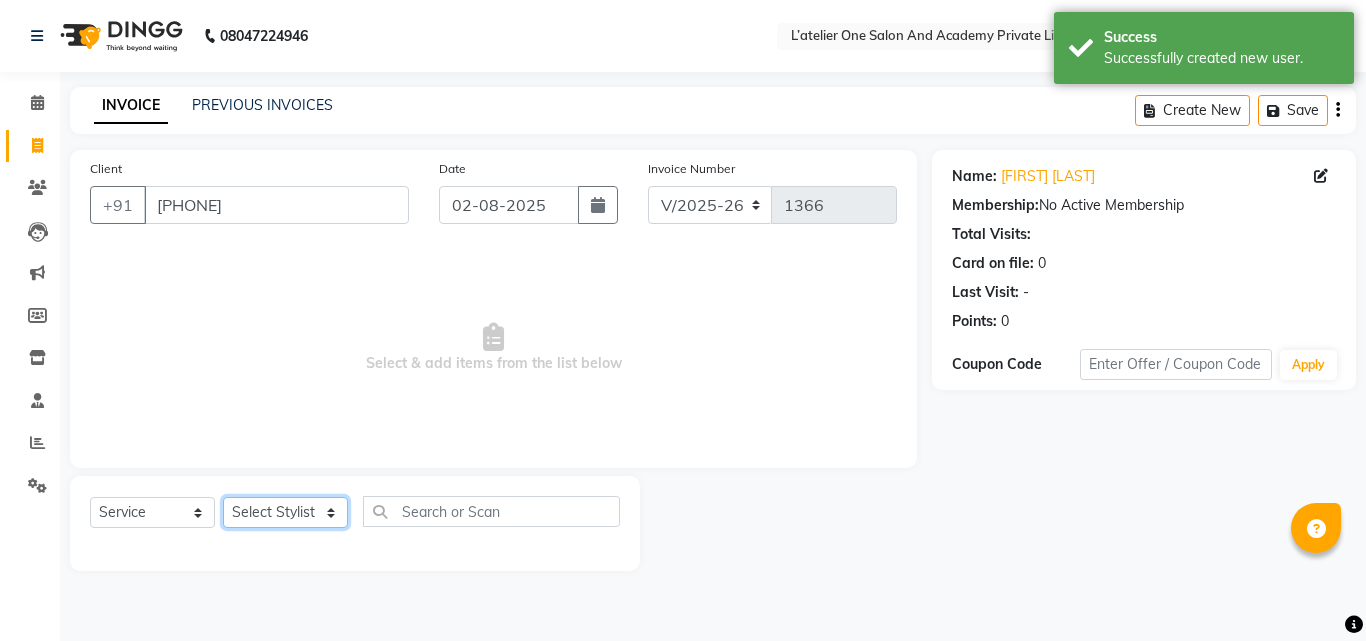 select on "69694" 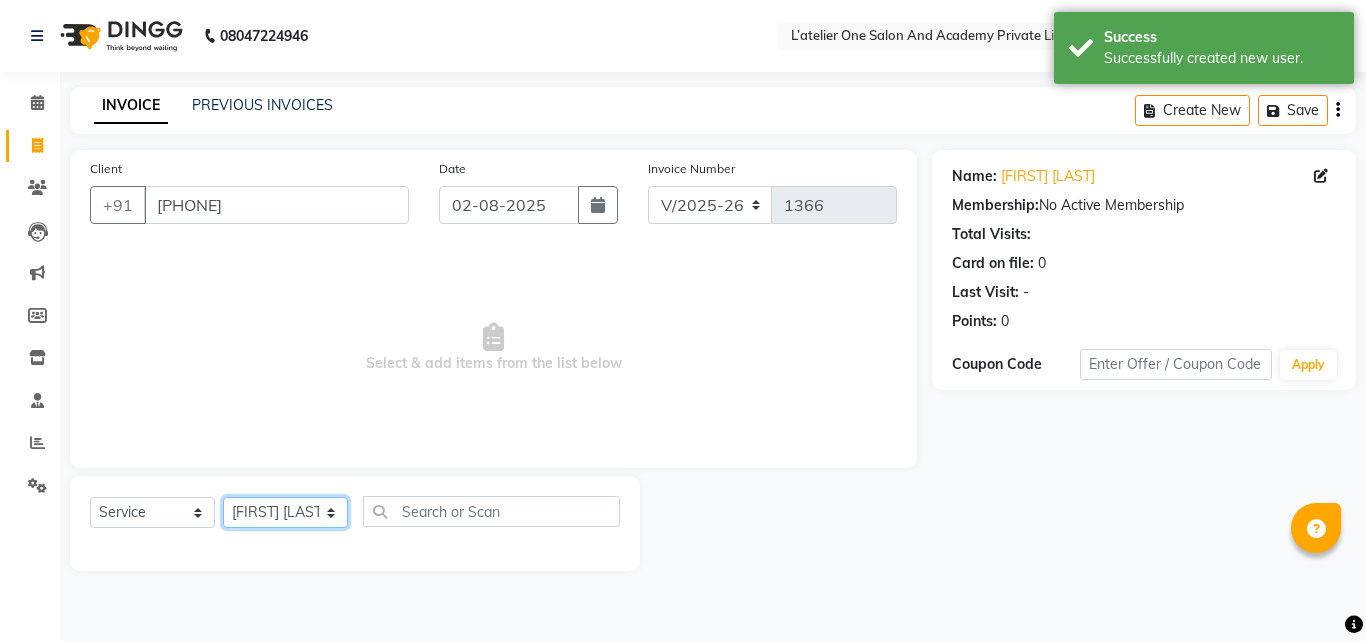 click on "Select Stylist [FIRST] [LAST] [FIRST] [LAST] [FIRST] [LAST] [FIRST] [LAST] [FIRST] [LAST] [FIRST] [LAST] [FIRST] [LAST] [FIRST] [LAST]" 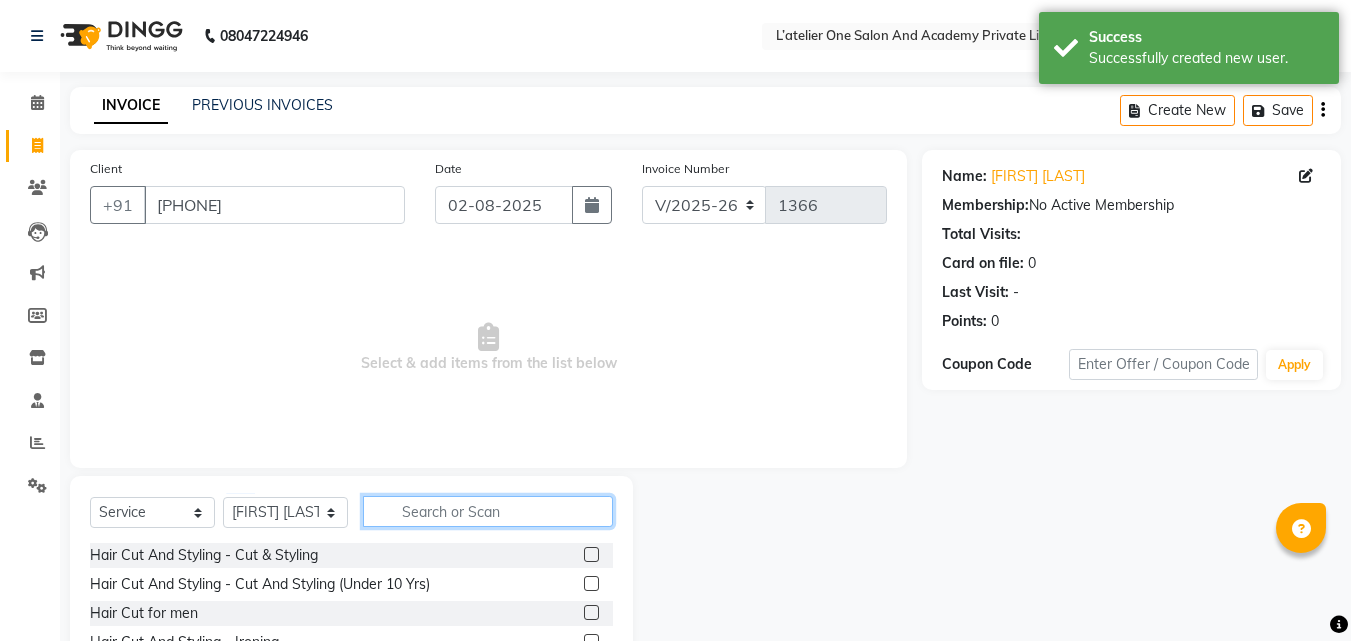 click 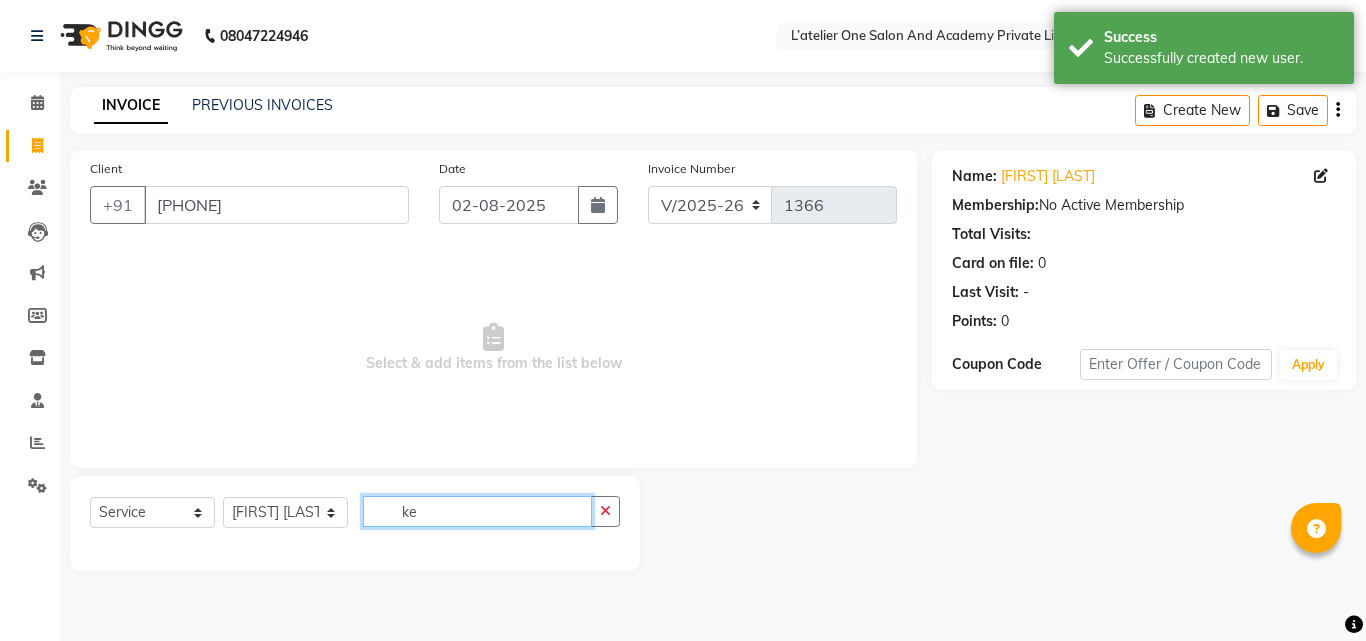 type on "k" 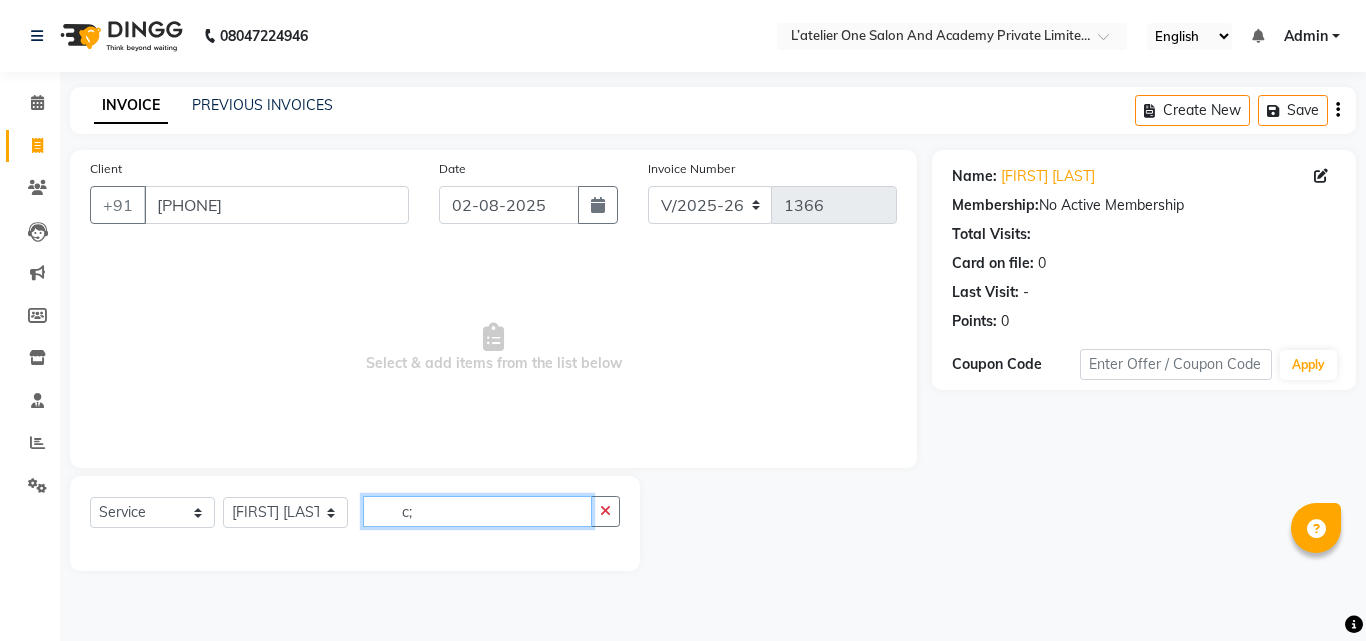 type on "c" 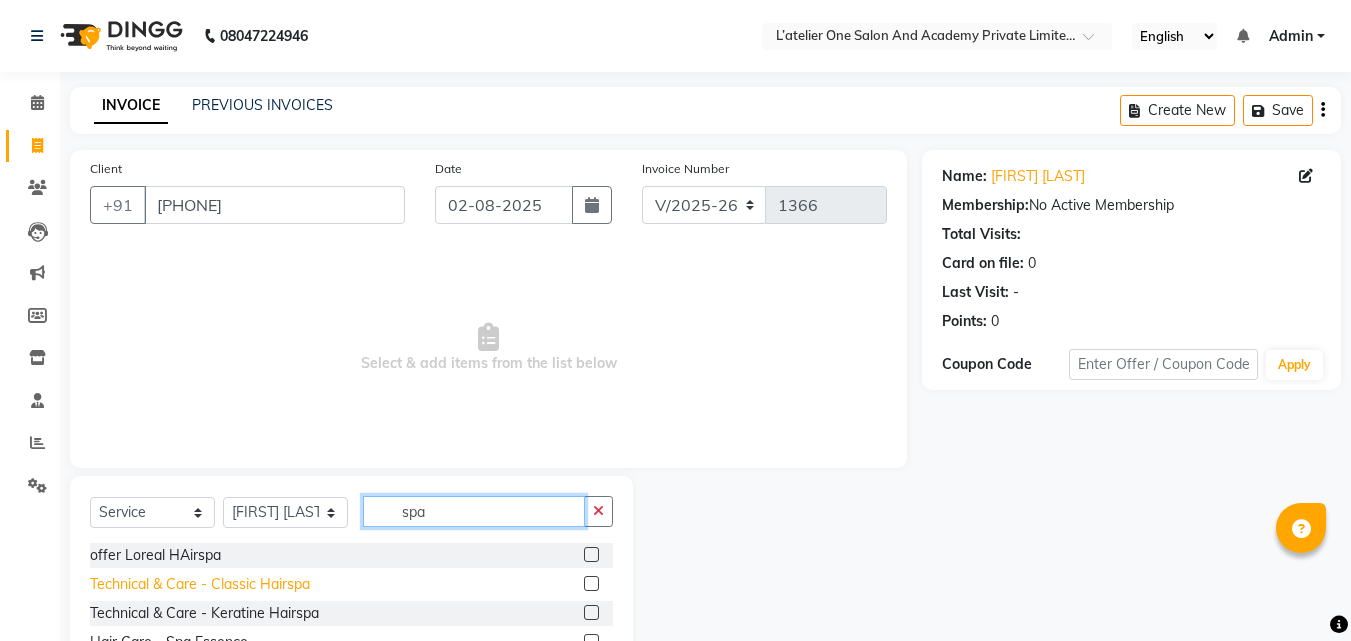 type on "spa" 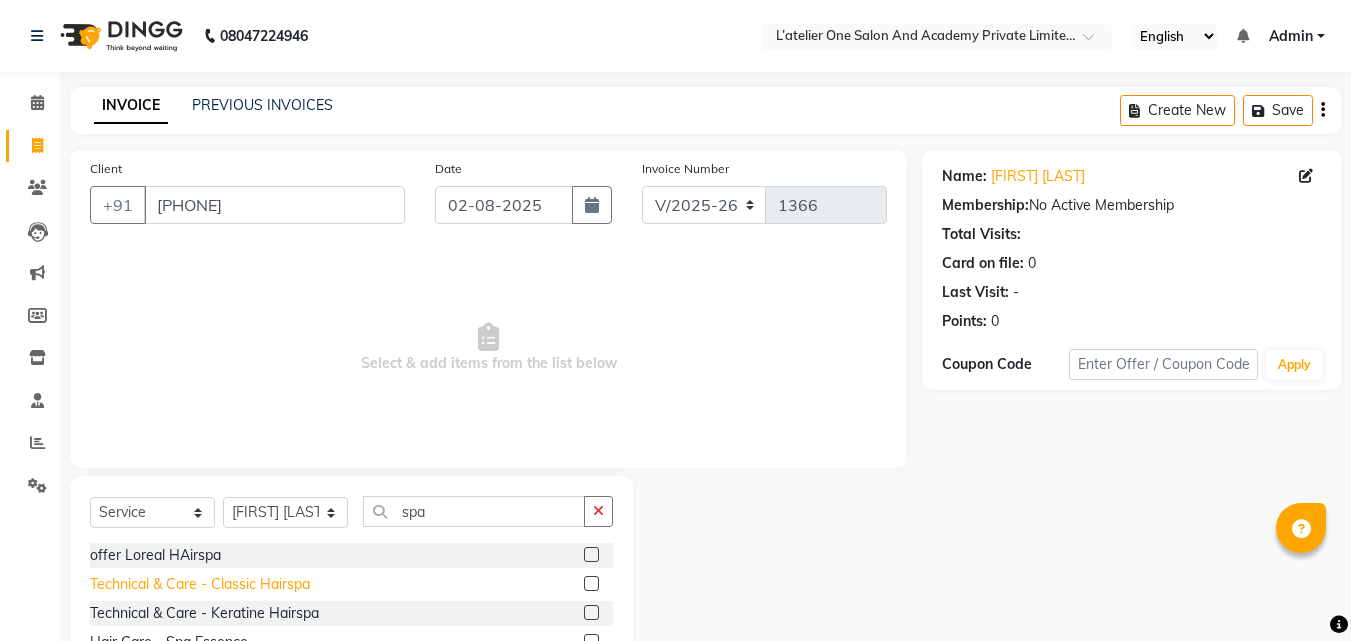 click on "Technical & Care - Classic Hairspa" 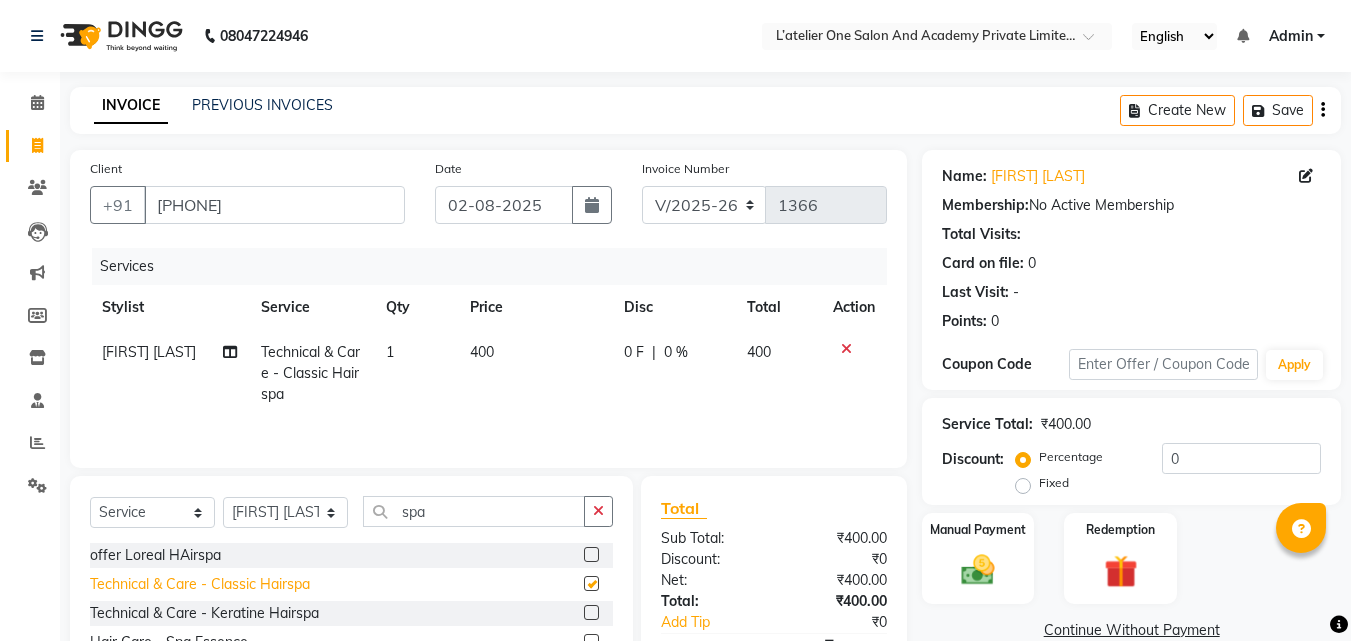 checkbox on "false" 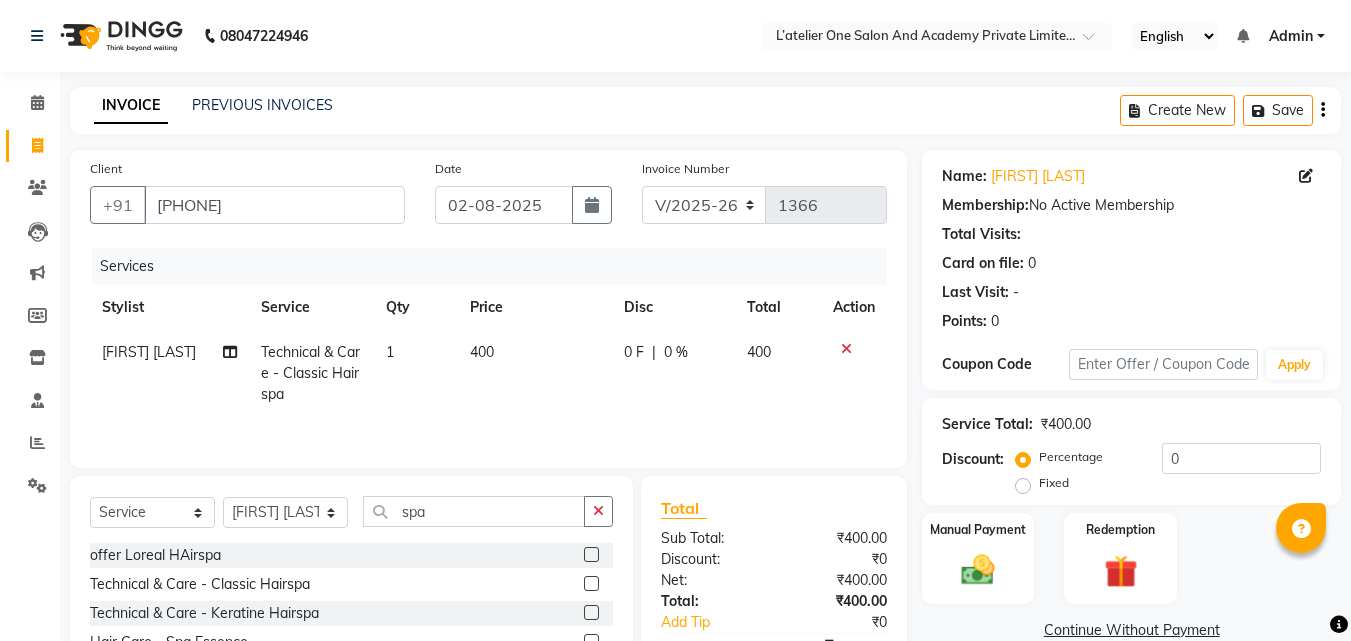 click on "400" 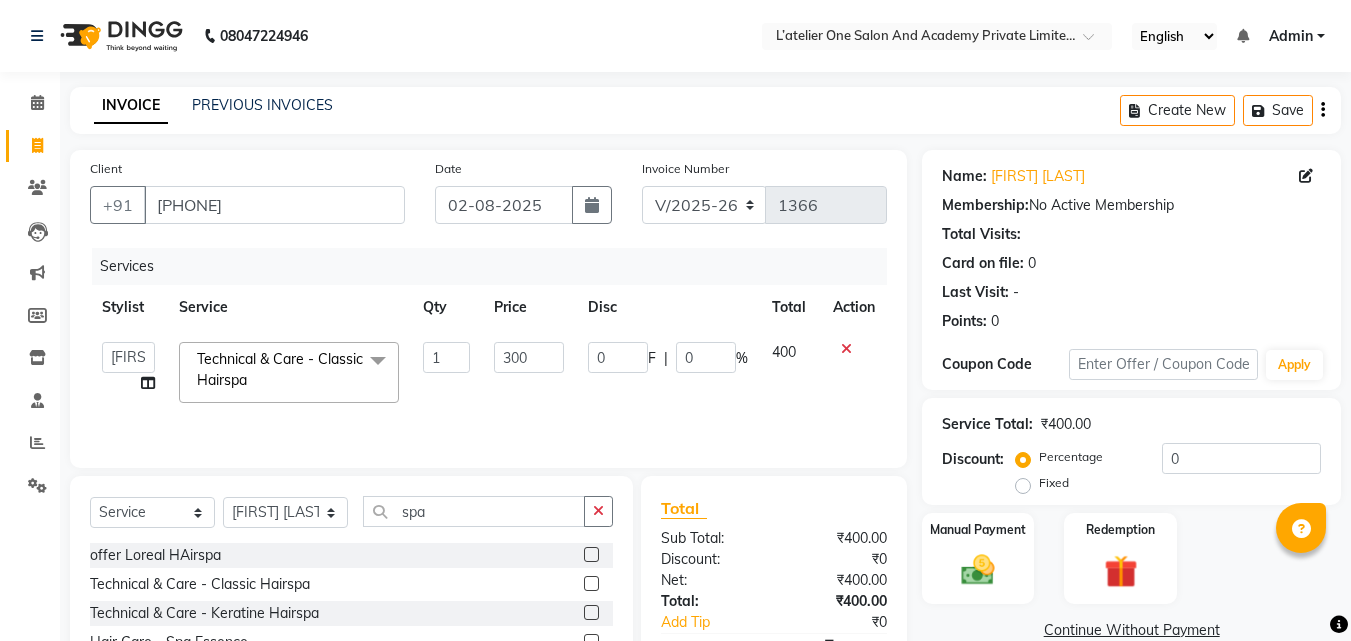 type on "3000" 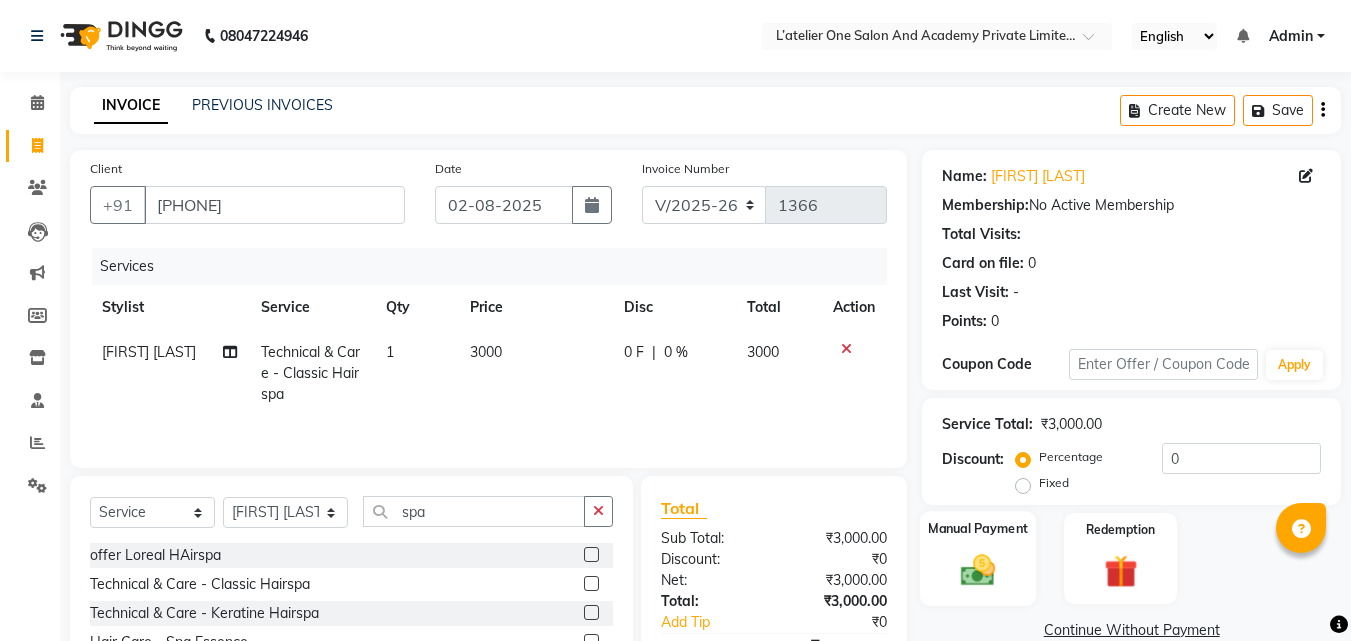 click 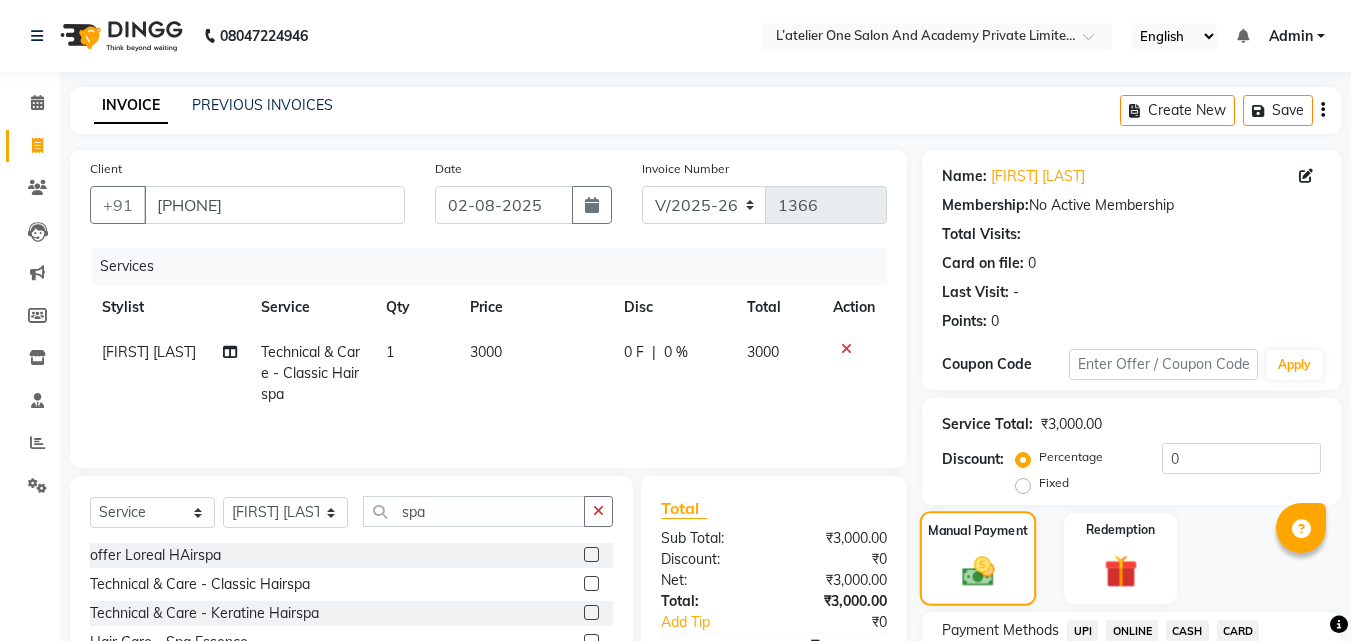 scroll, scrollTop: 162, scrollLeft: 0, axis: vertical 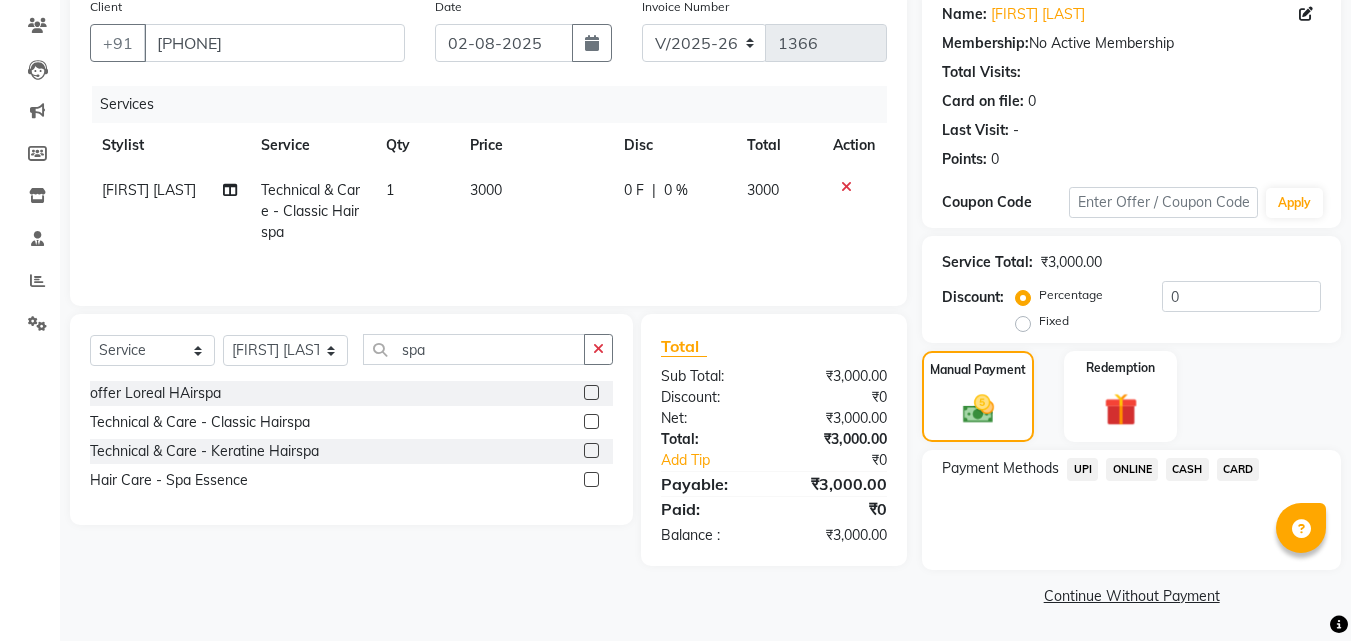 click on "ONLINE" 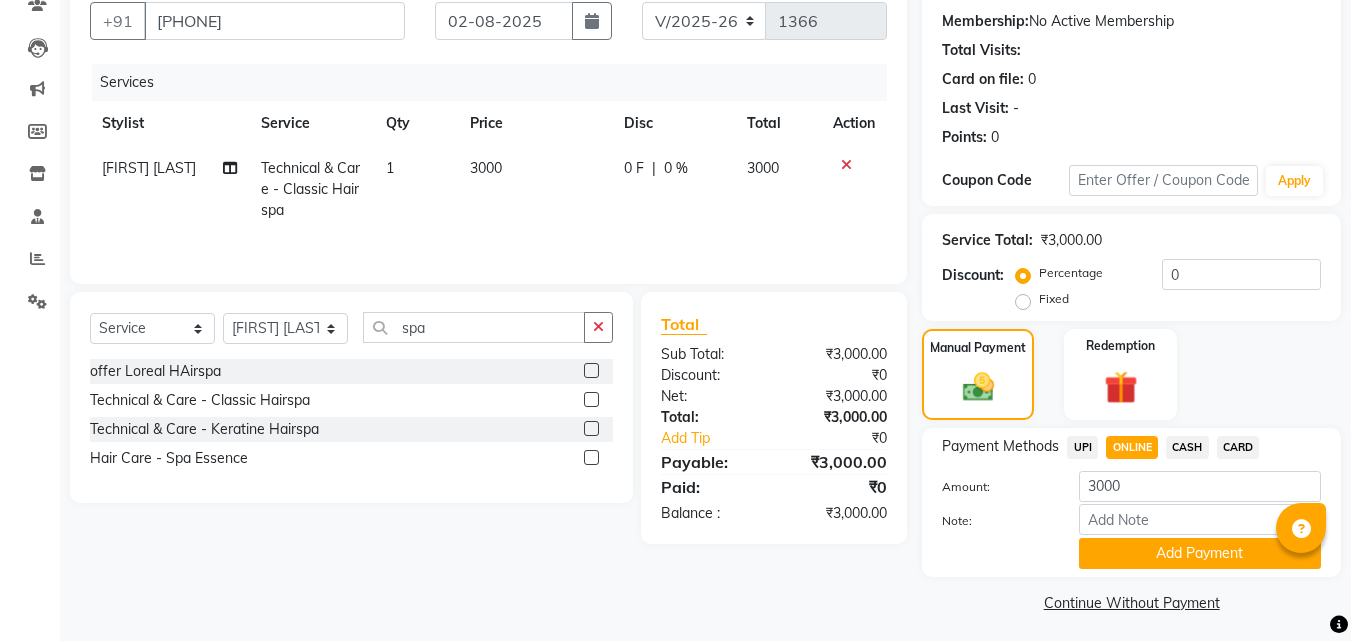 scroll, scrollTop: 191, scrollLeft: 0, axis: vertical 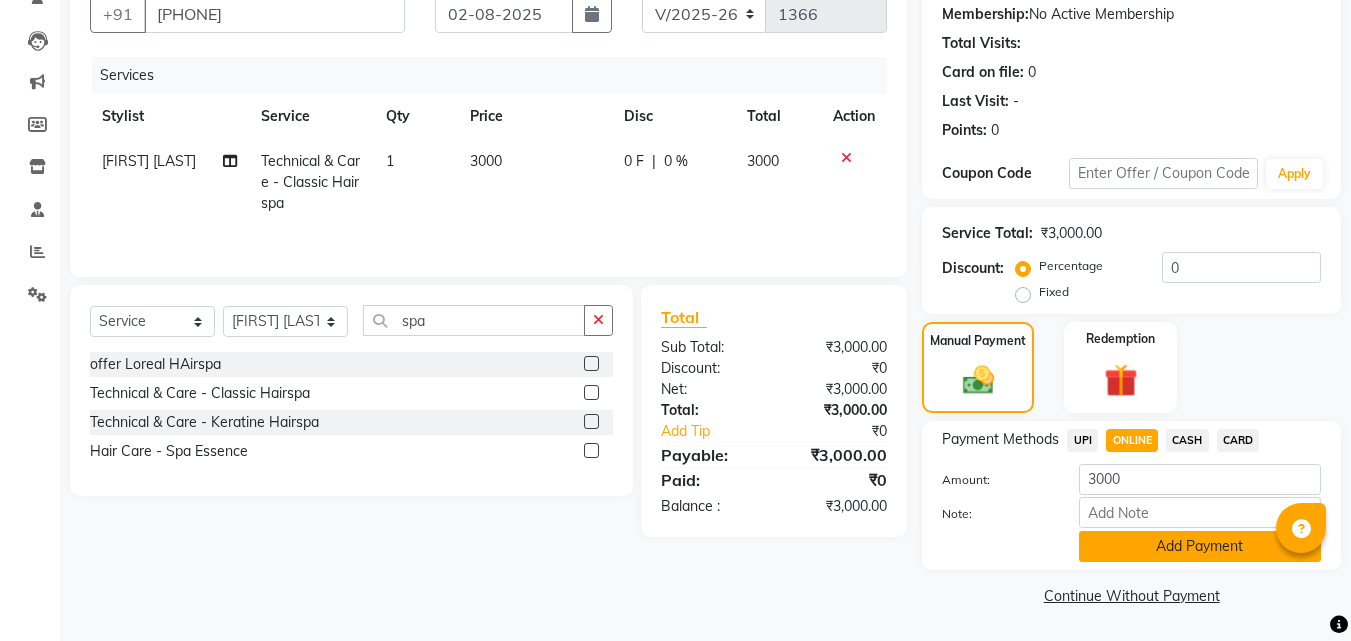 click on "Add Payment" 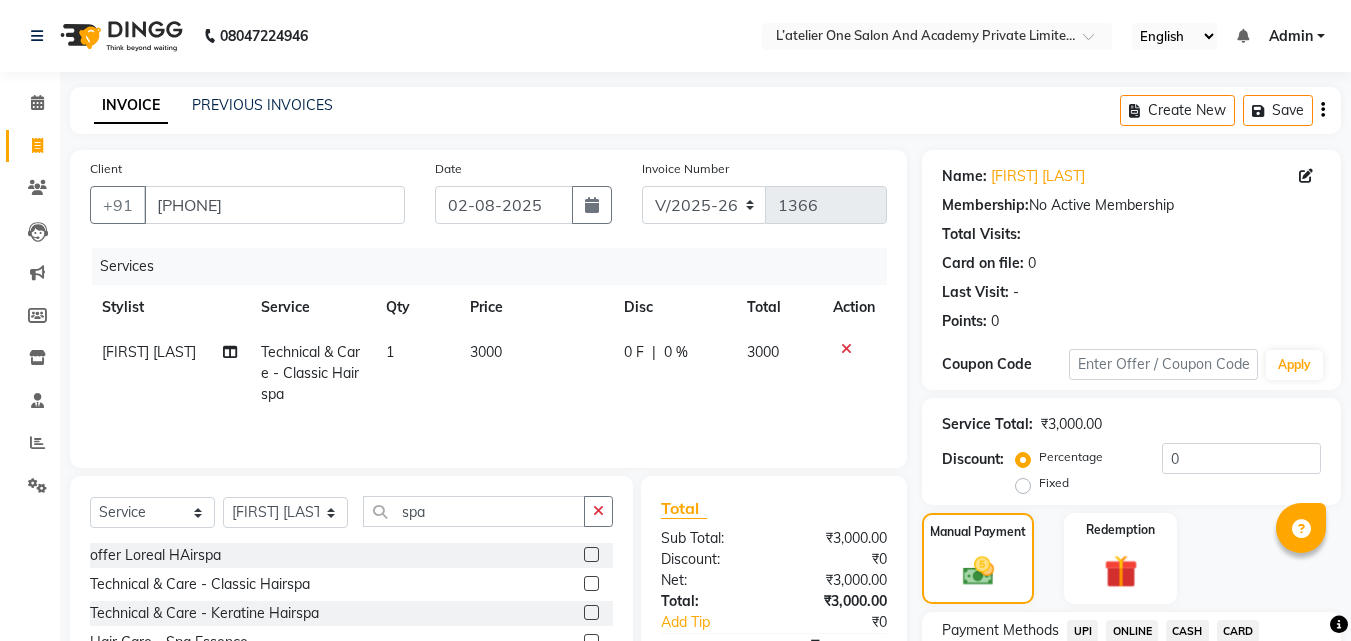 scroll, scrollTop: 275, scrollLeft: 0, axis: vertical 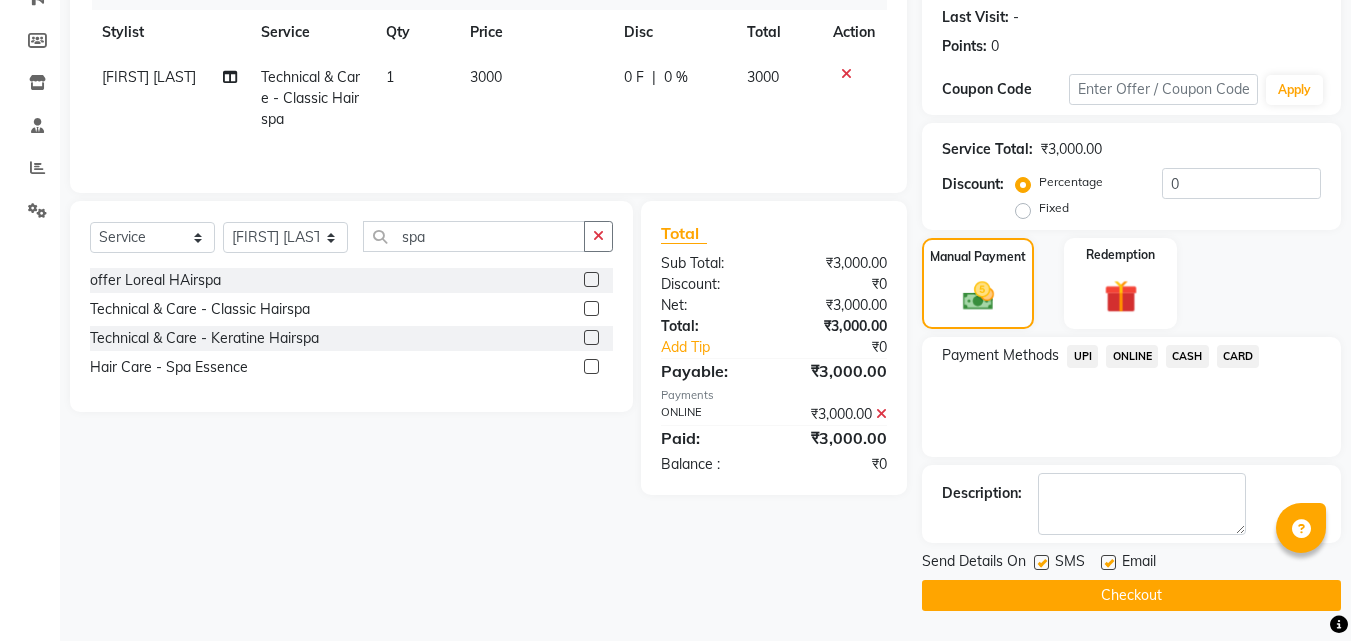 click on "Checkout" 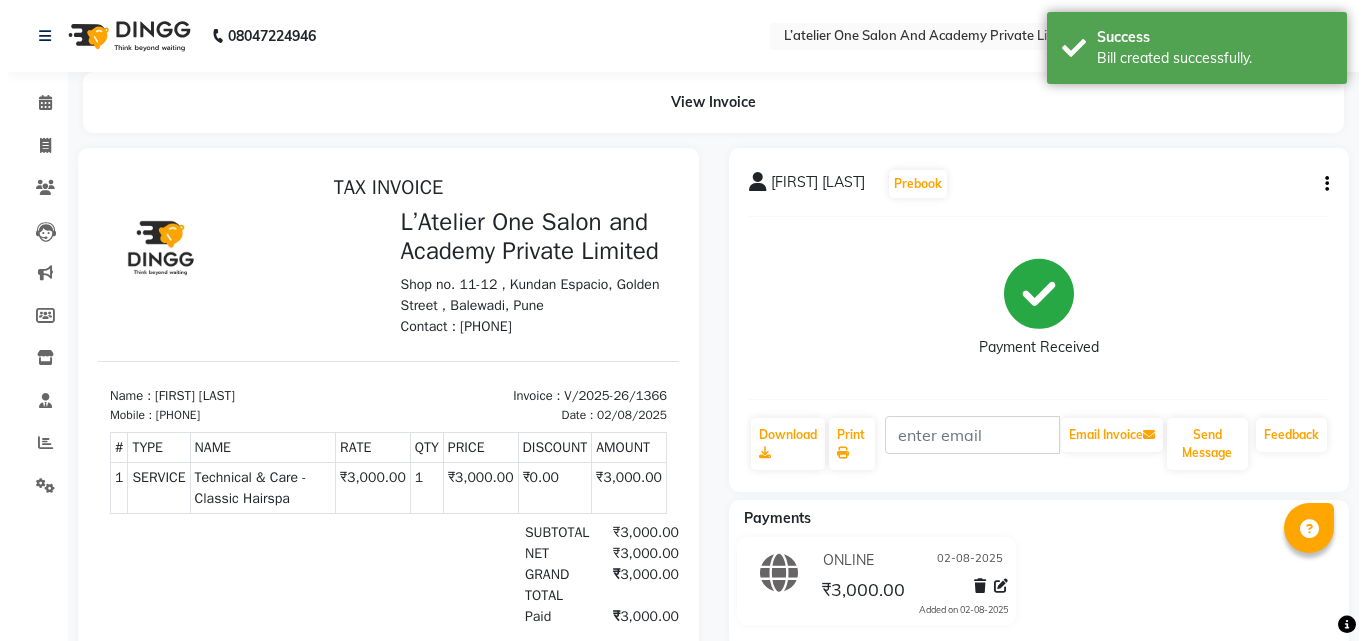 scroll, scrollTop: 0, scrollLeft: 0, axis: both 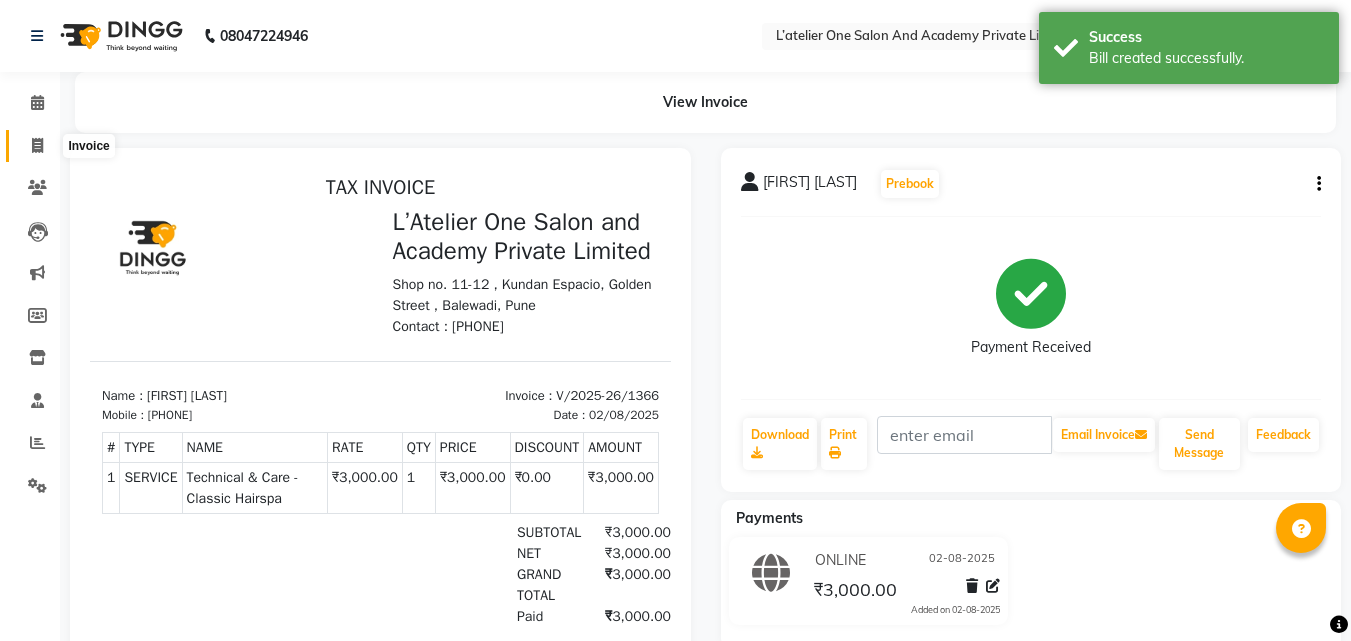 click 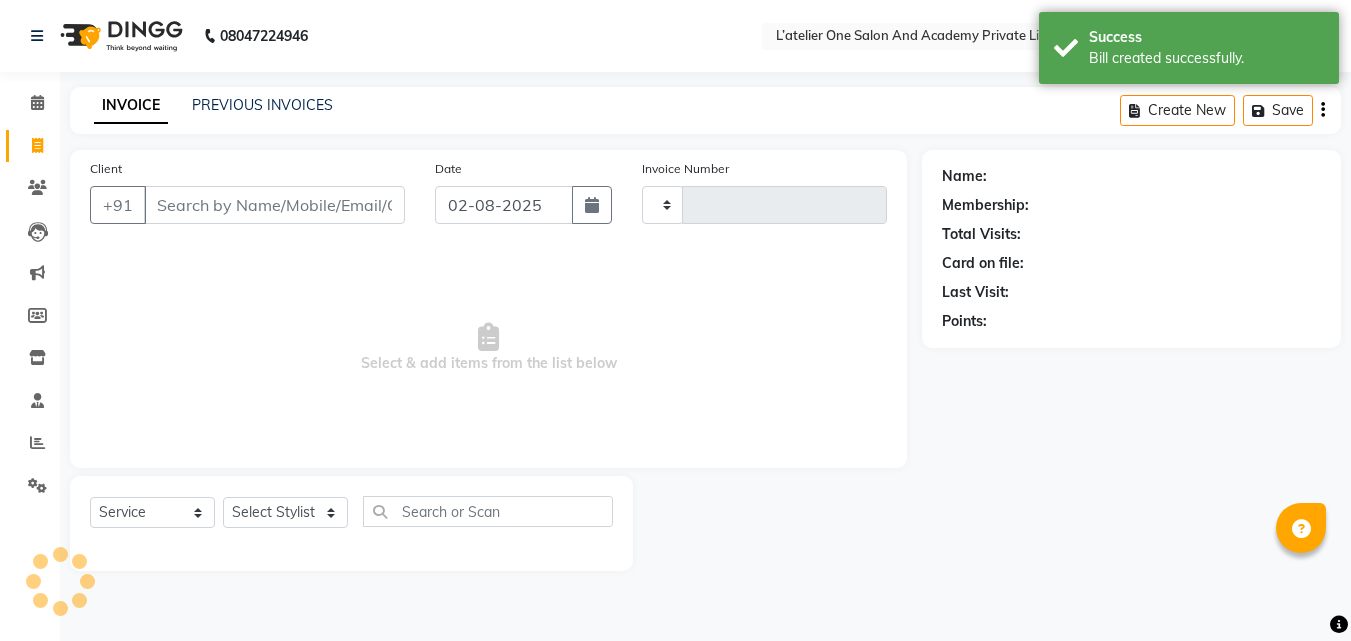 type on "1367" 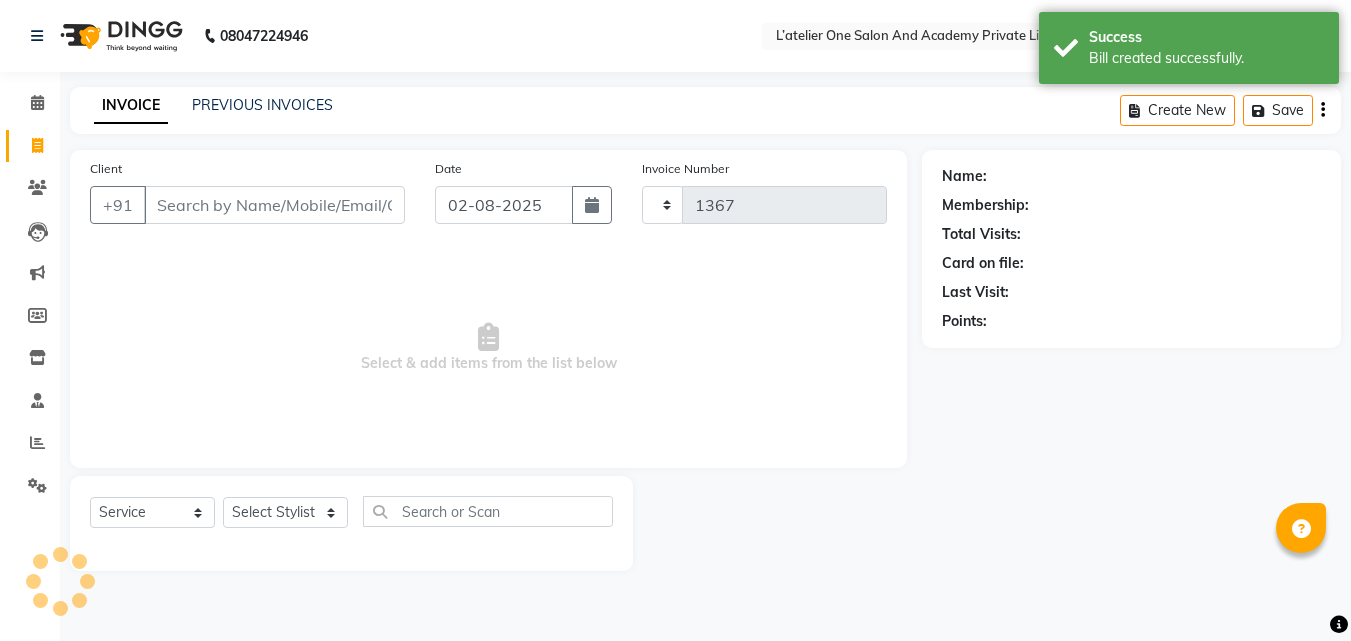 select on "6939" 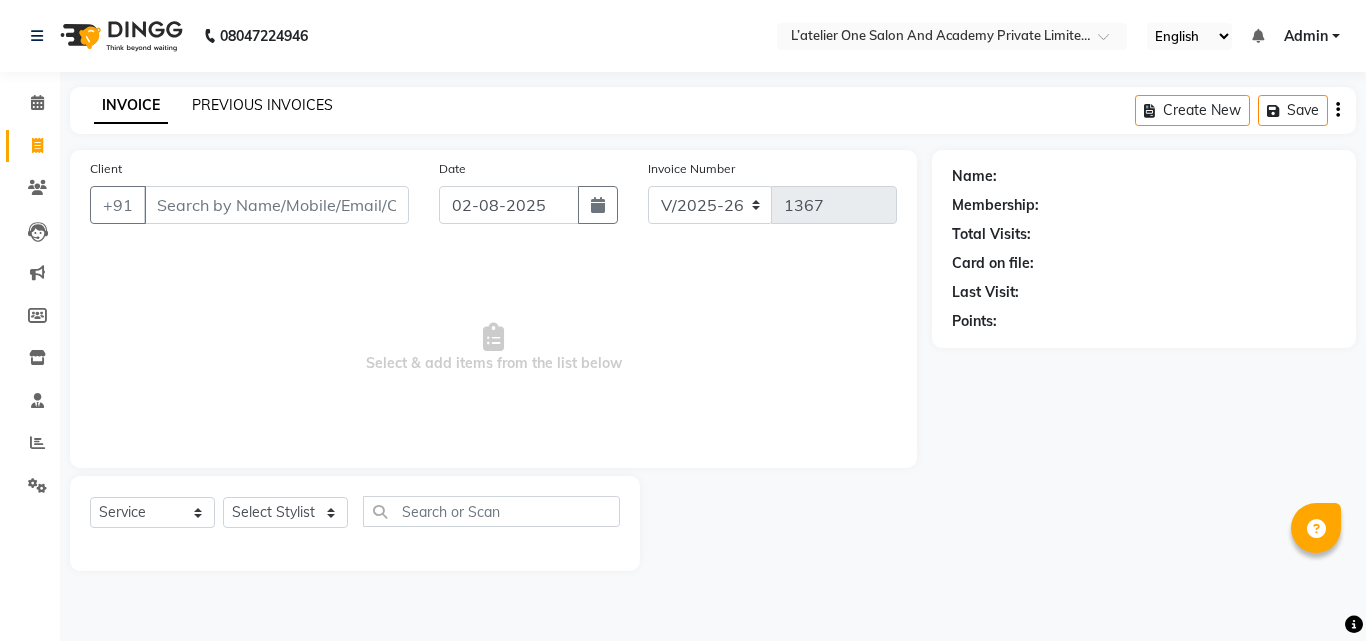click on "PREVIOUS INVOICES" 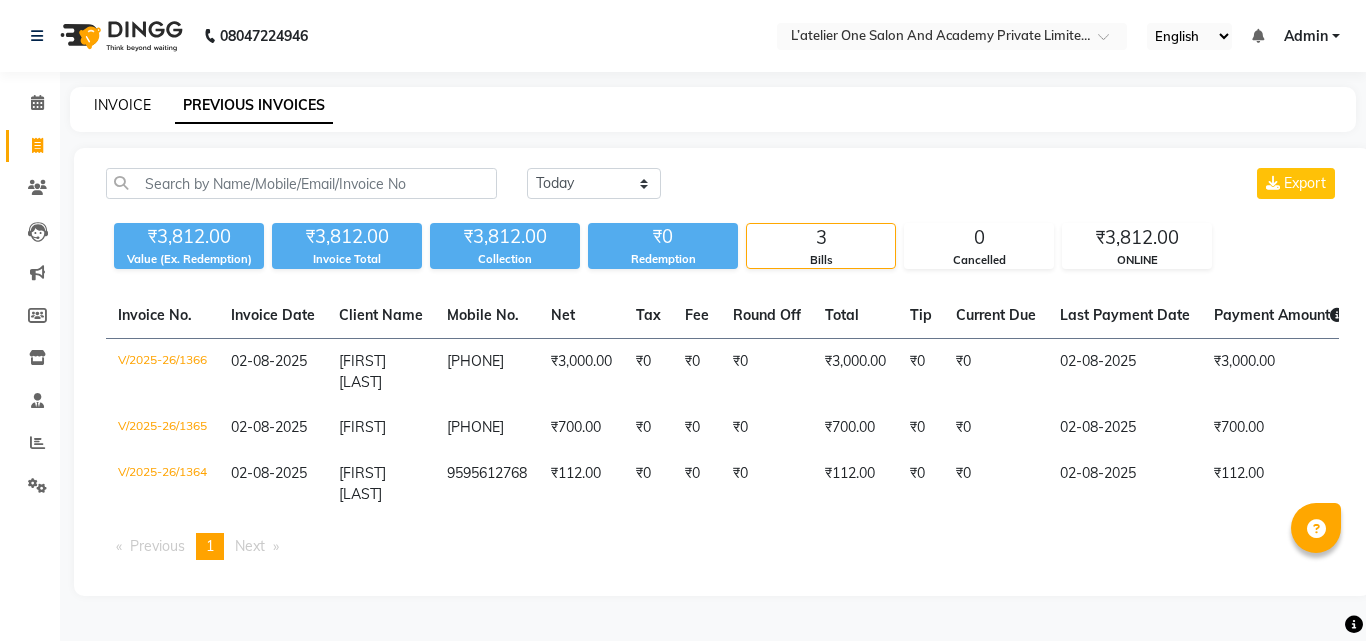 click on "INVOICE" 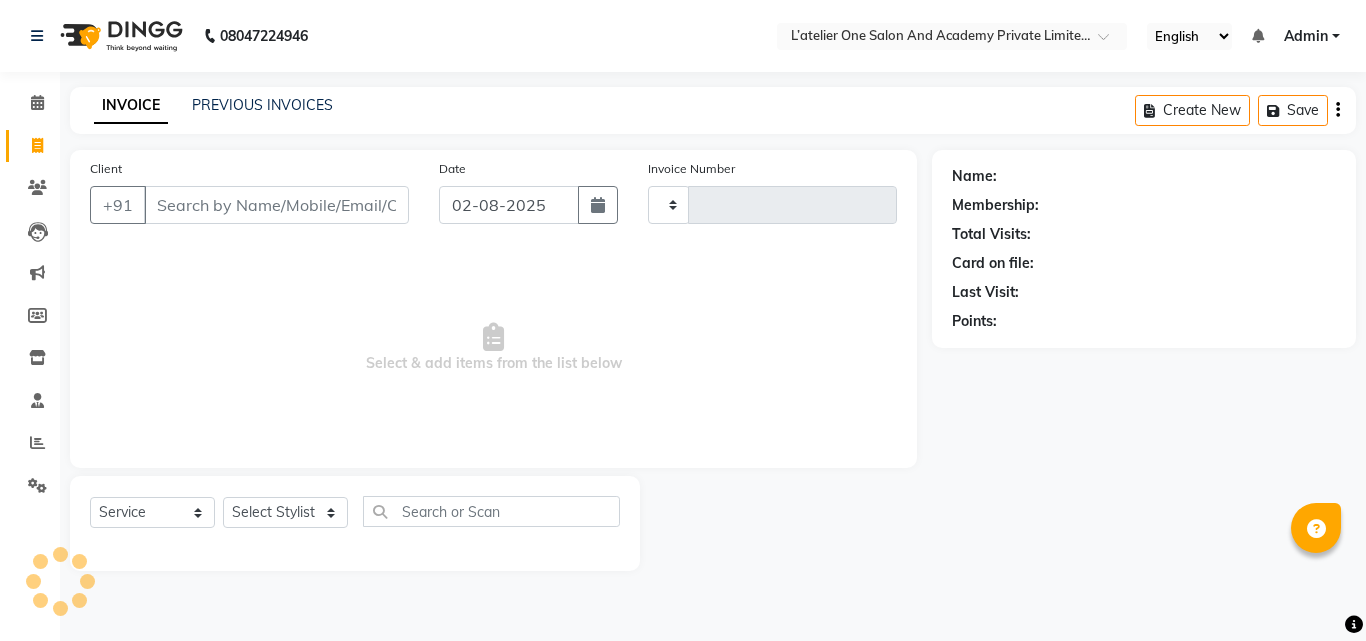 type on "1367" 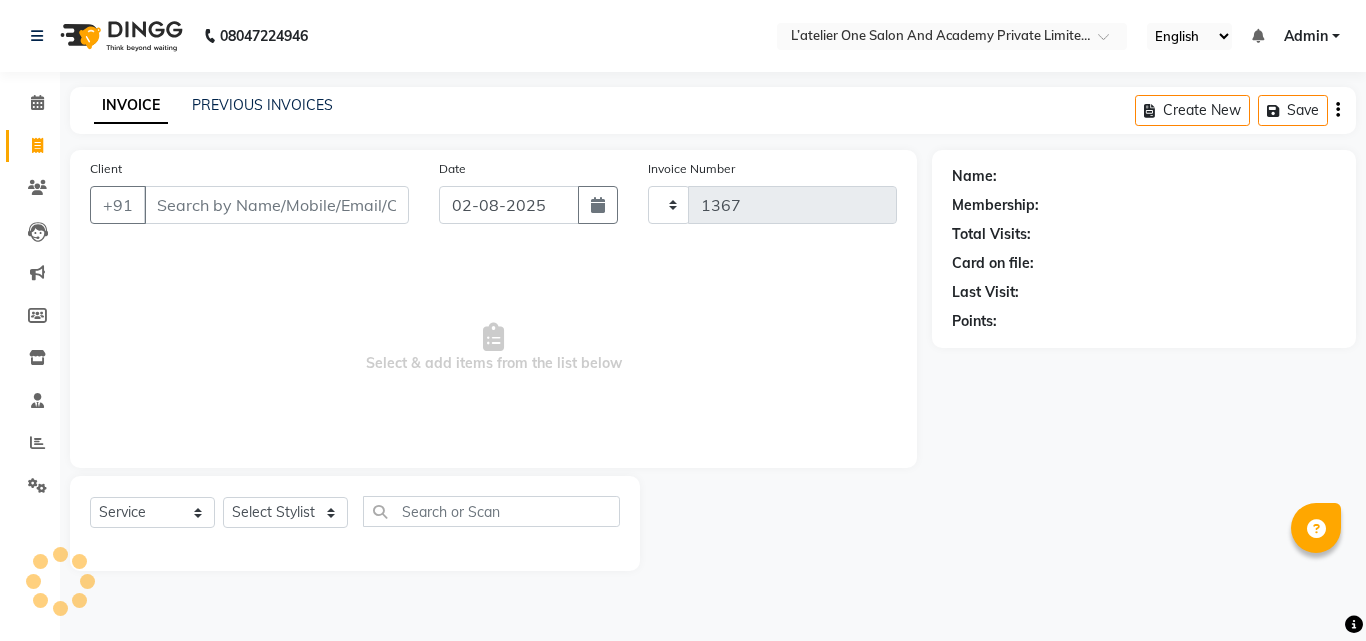 select on "6939" 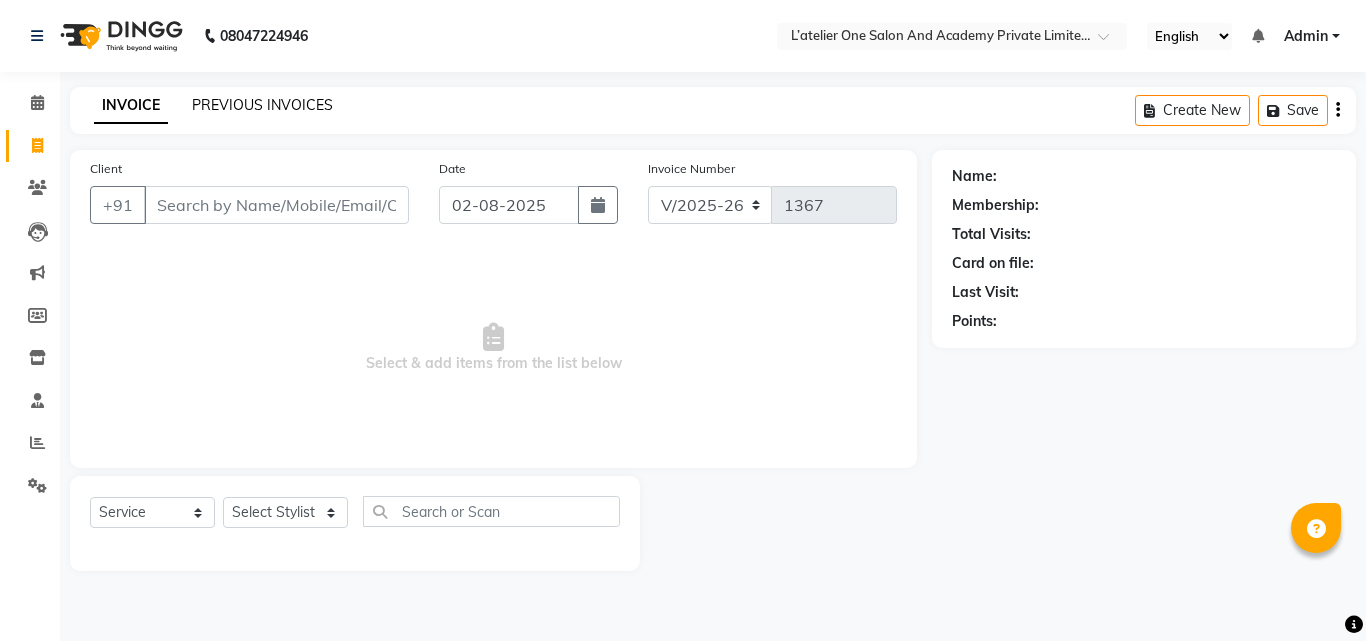 click on "PREVIOUS INVOICES" 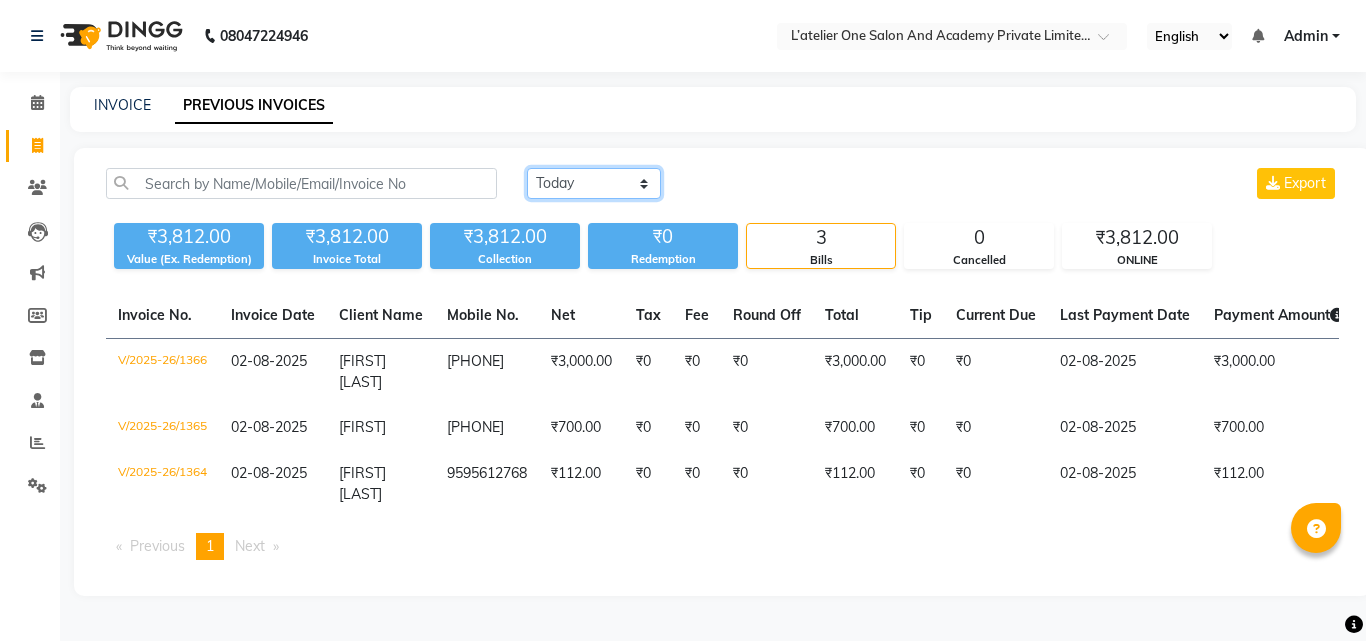 click on "Today Yesterday Custom Range" 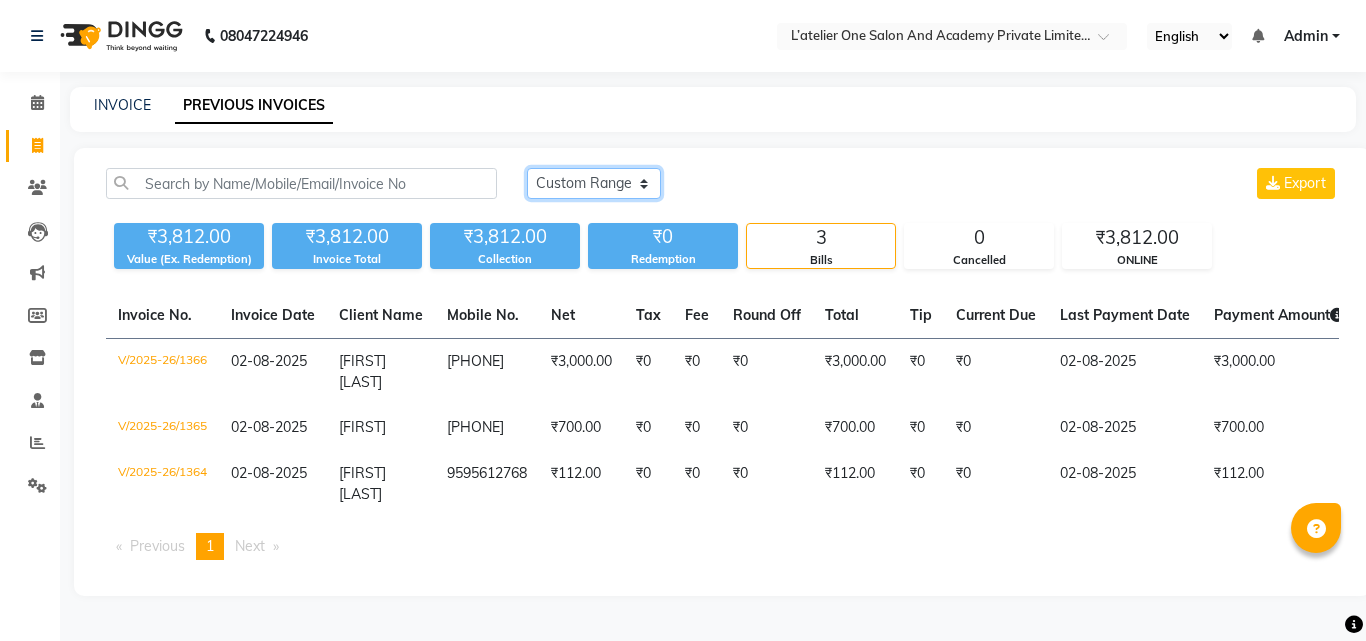 click on "Today Yesterday Custom Range" 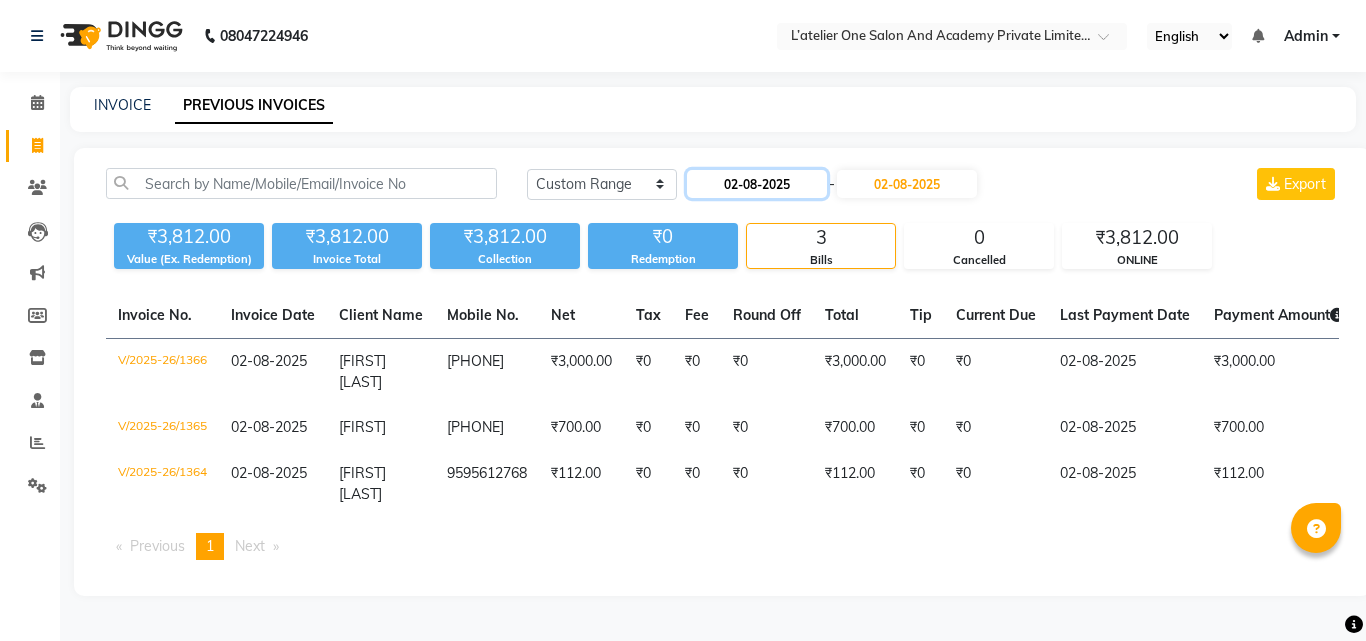 click on "02-08-2025" 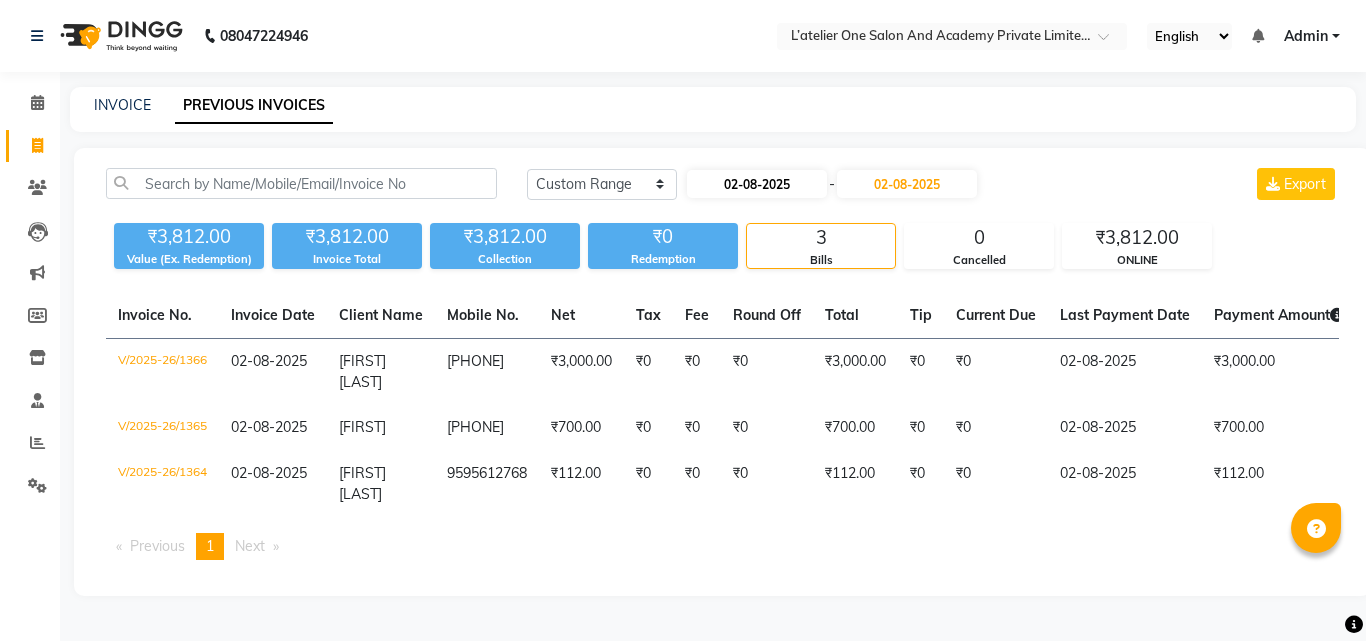 select on "8" 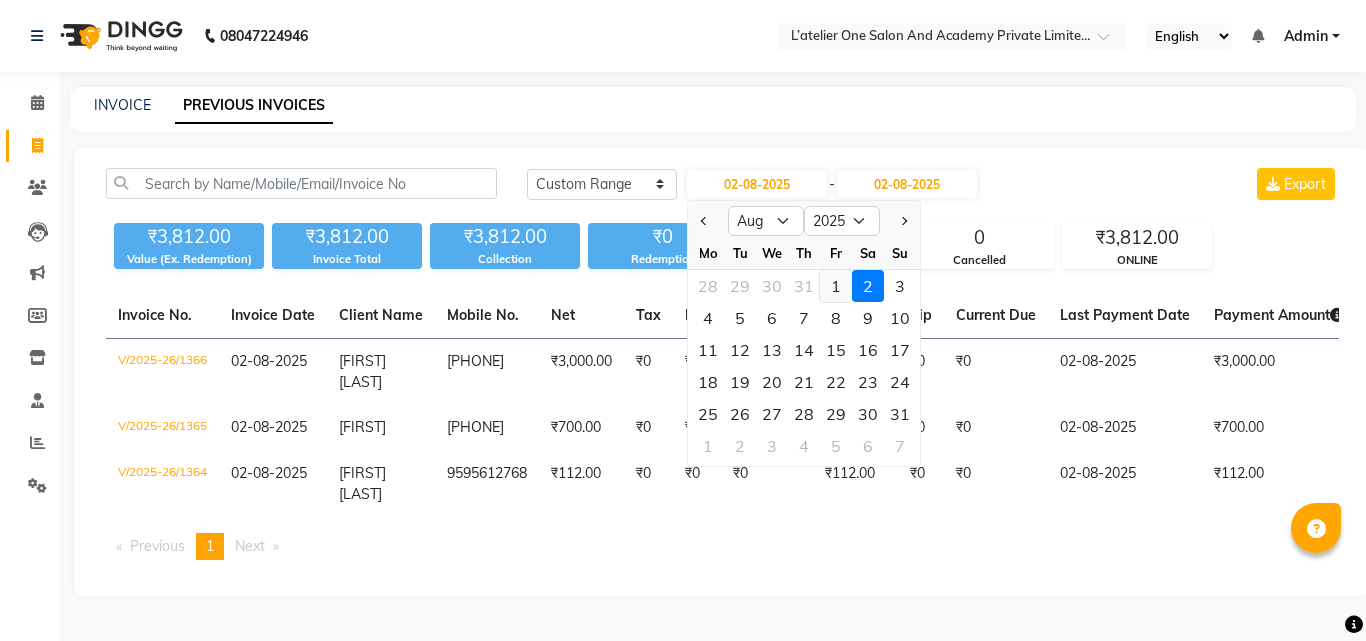 click on "1" 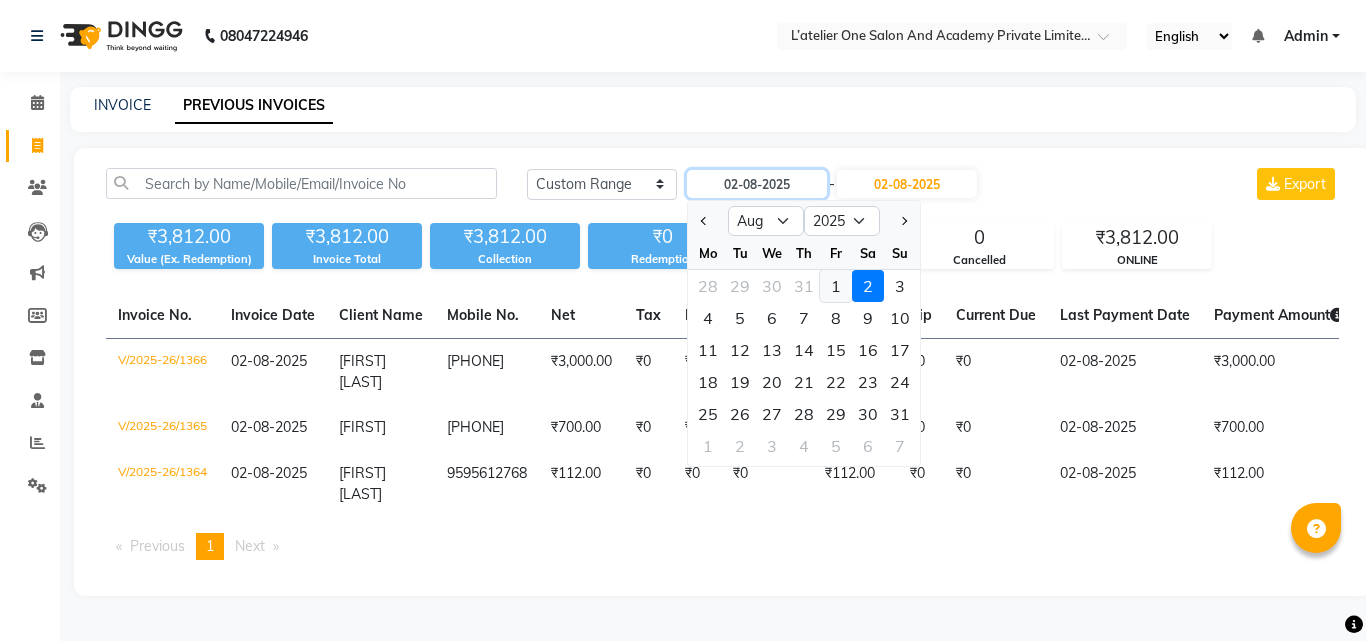 type on "01-08-2025" 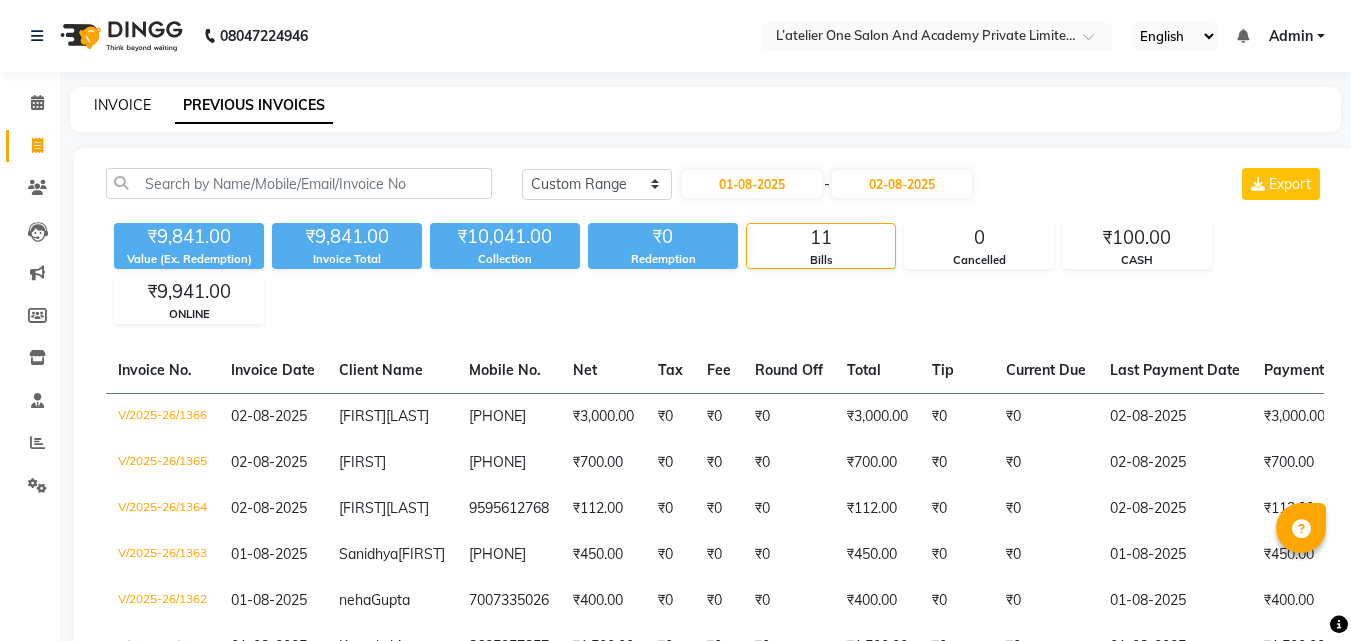 click on "INVOICE" 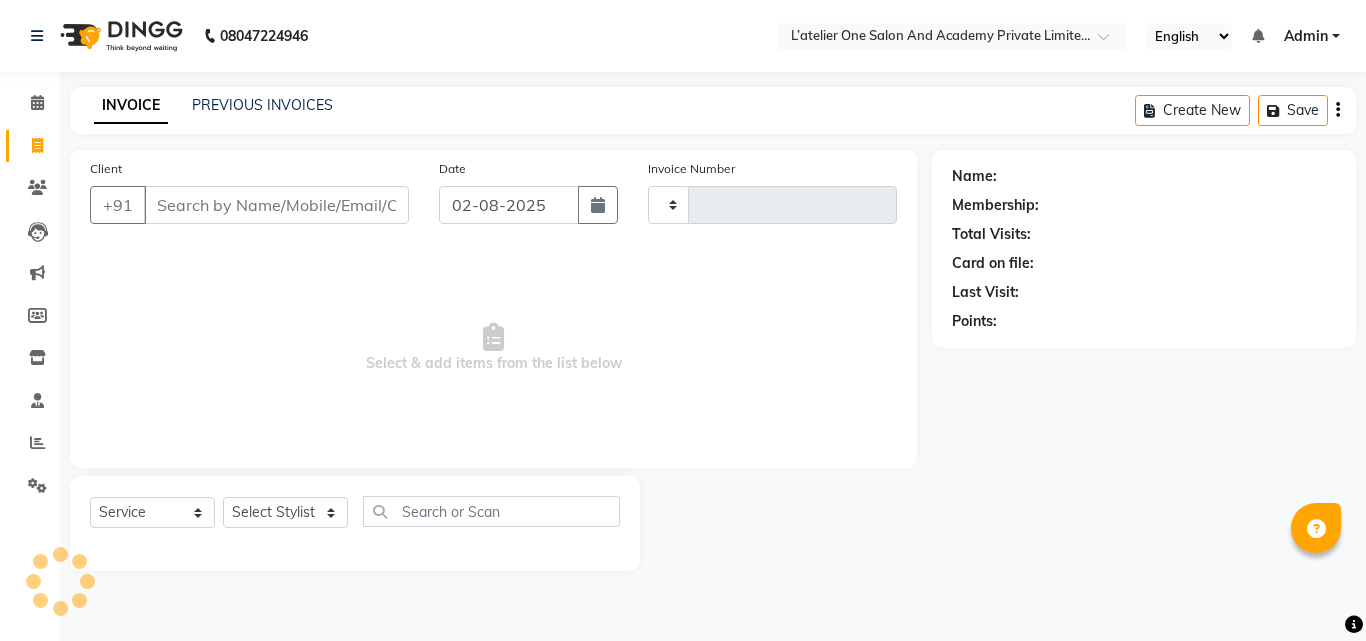 type on "1367" 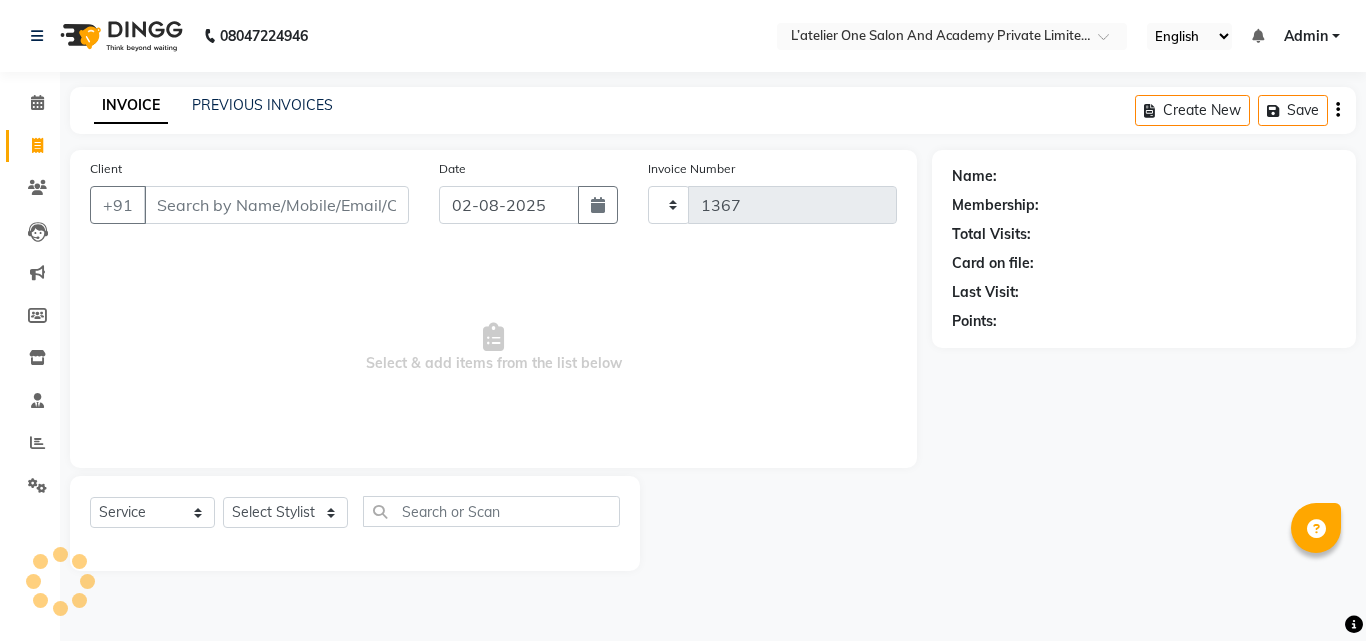 select on "6939" 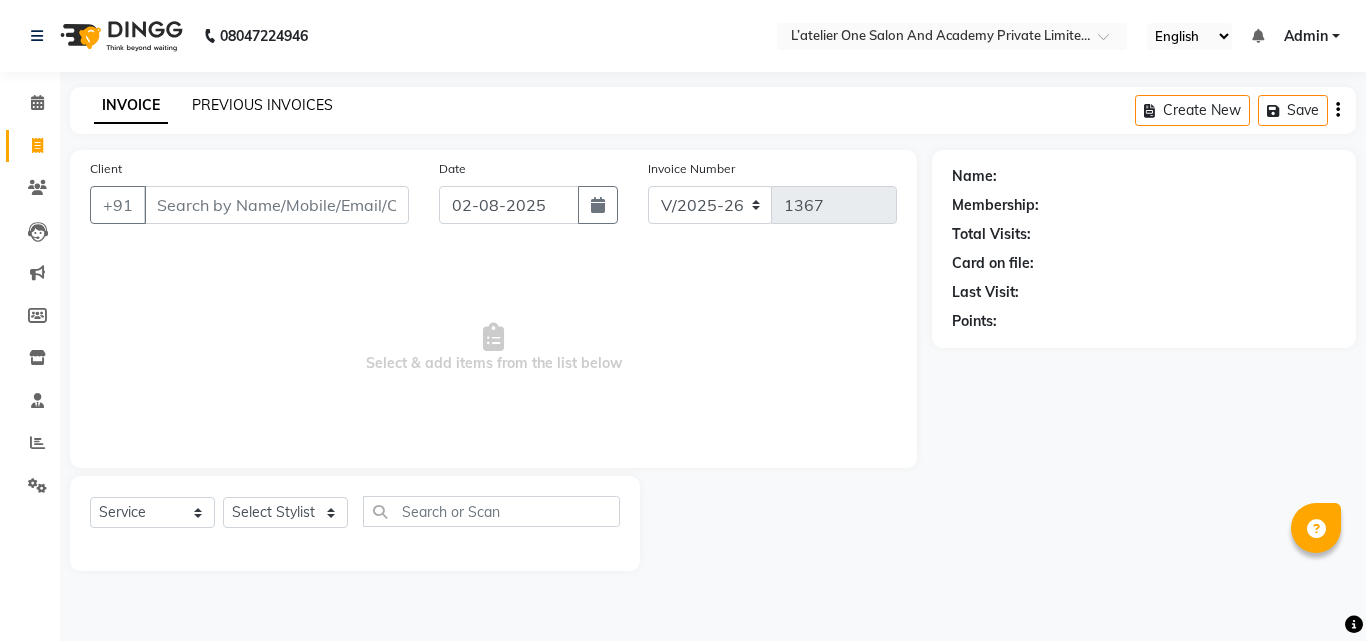 click on "PREVIOUS INVOICES" 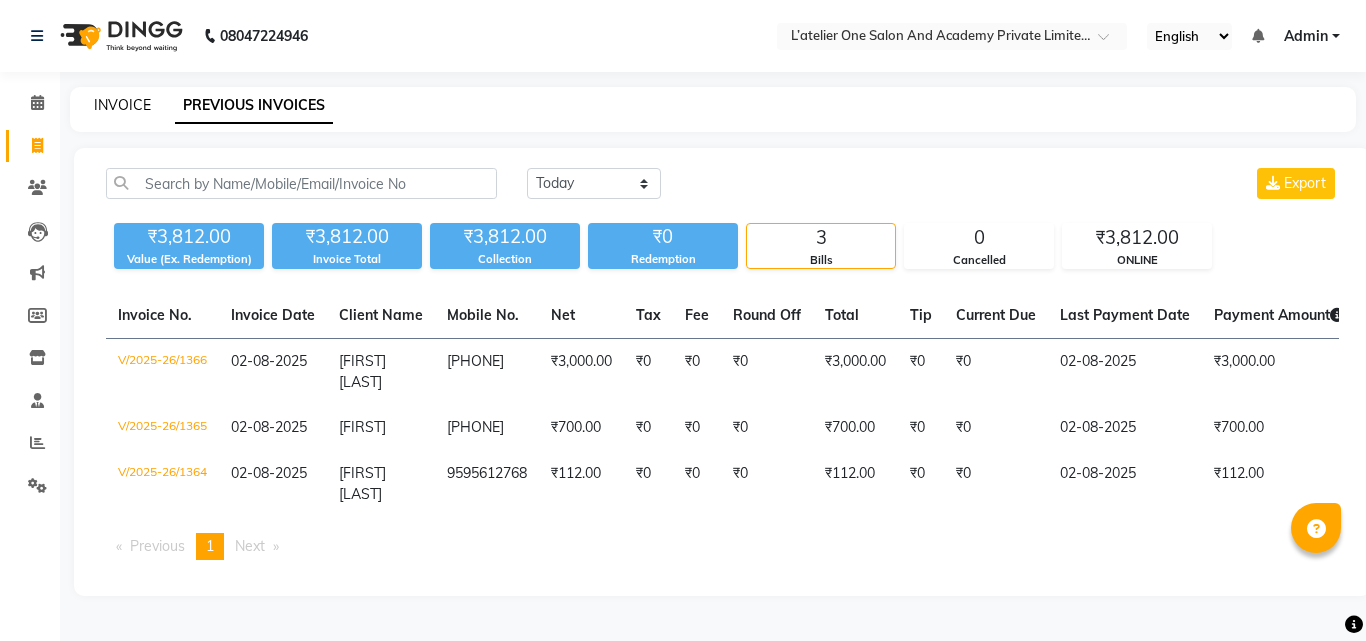 click on "INVOICE" 